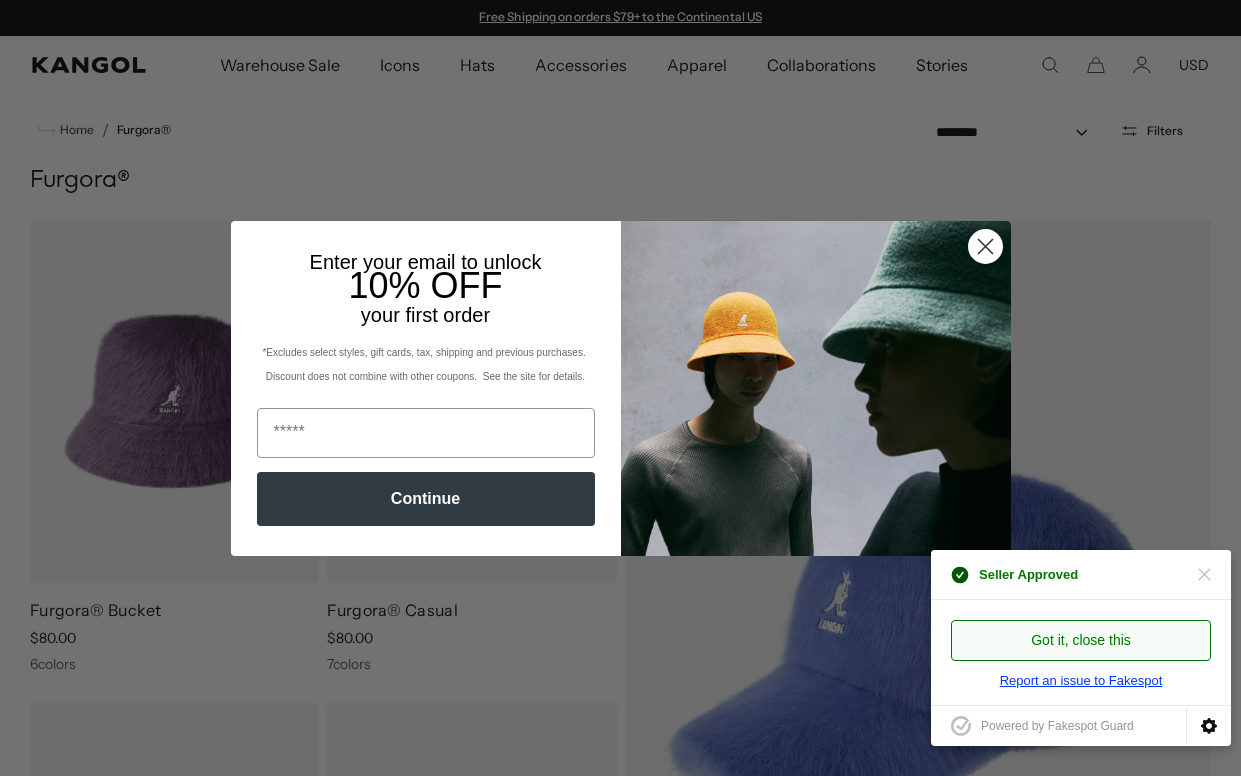 scroll, scrollTop: 0, scrollLeft: 0, axis: both 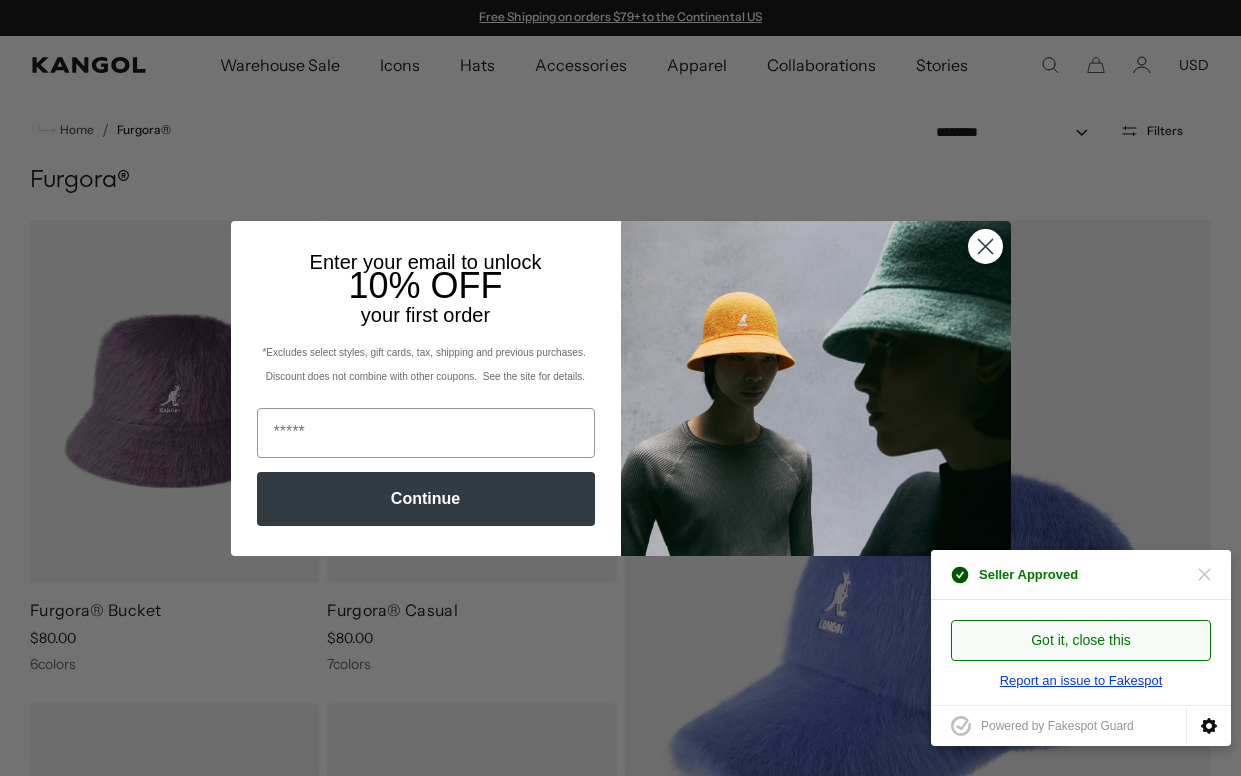 click 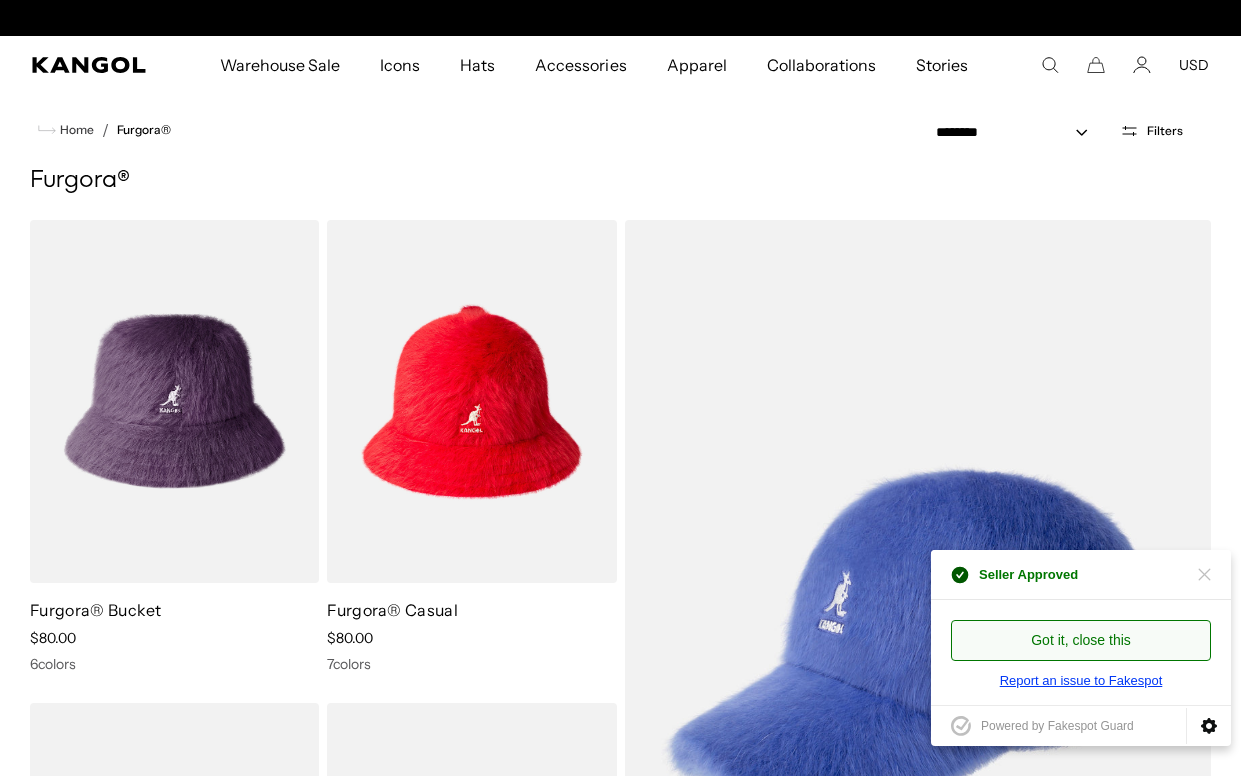 scroll, scrollTop: 0, scrollLeft: 412, axis: horizontal 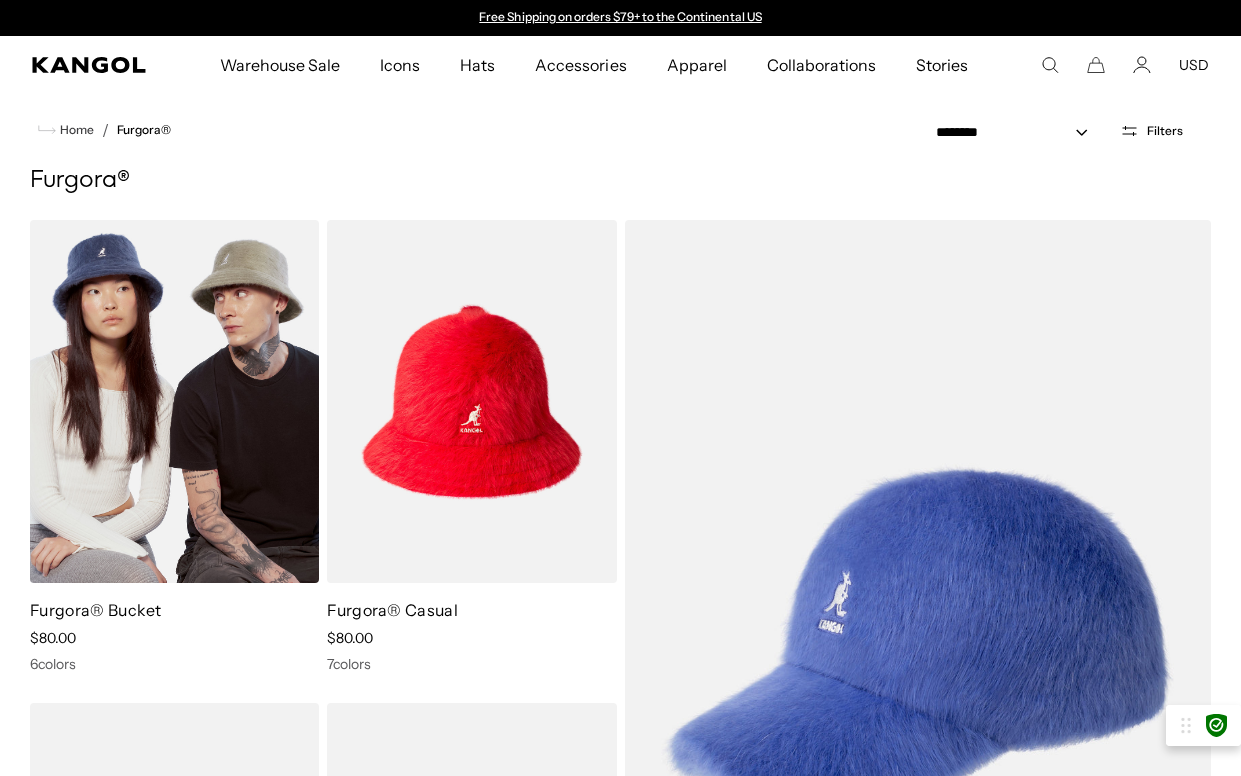 click at bounding box center [174, 401] 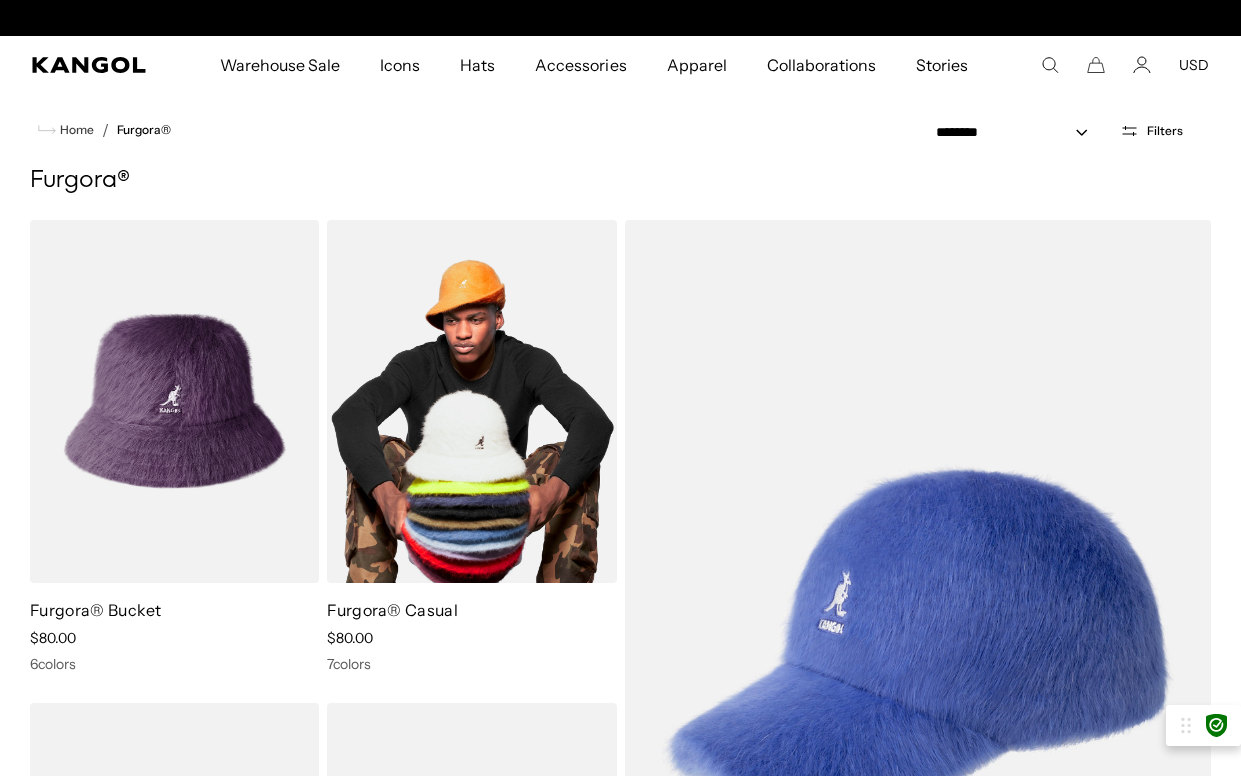 scroll, scrollTop: 0, scrollLeft: 412, axis: horizontal 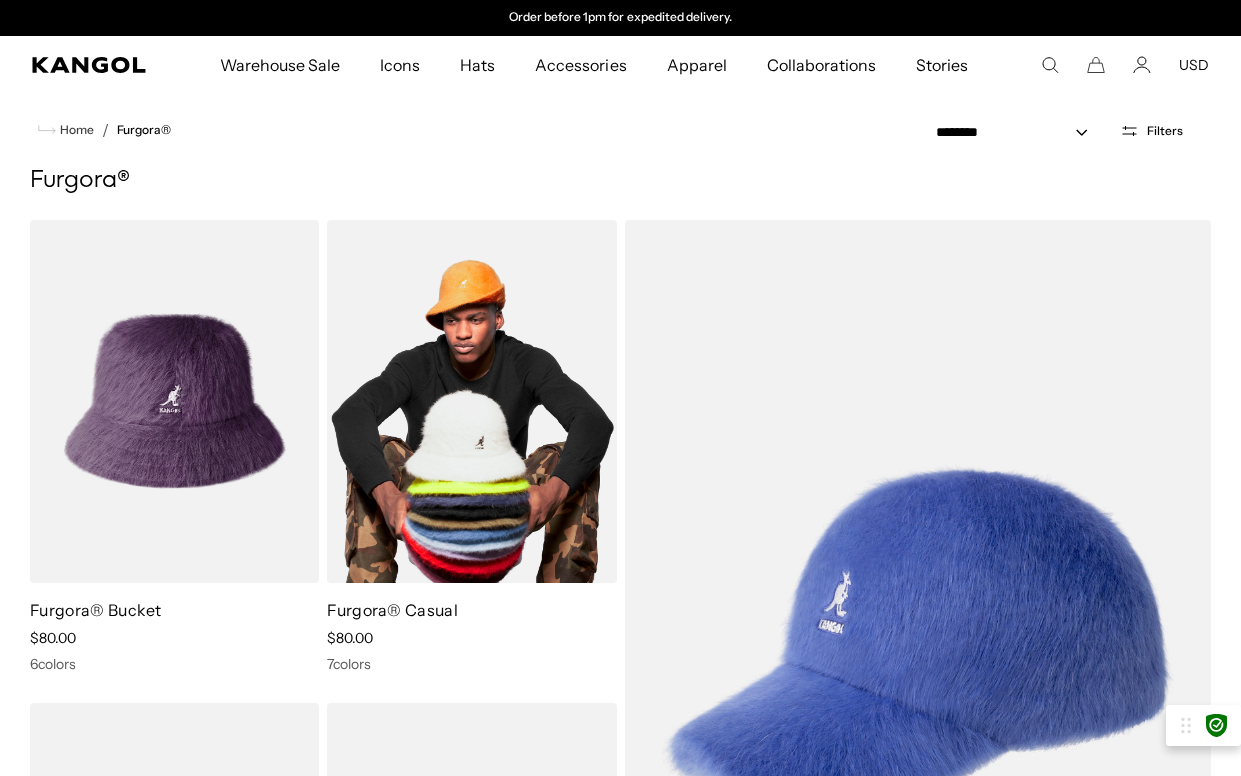 click at bounding box center (471, 401) 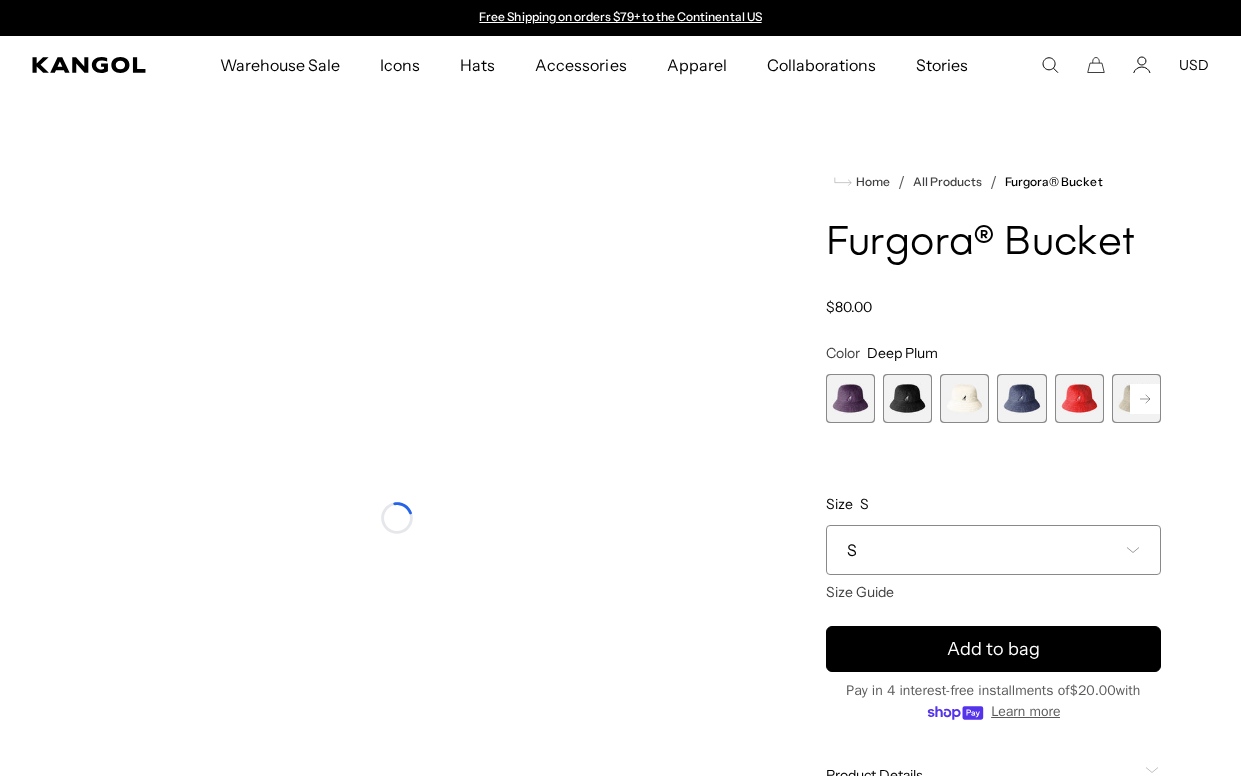 scroll, scrollTop: 0, scrollLeft: 0, axis: both 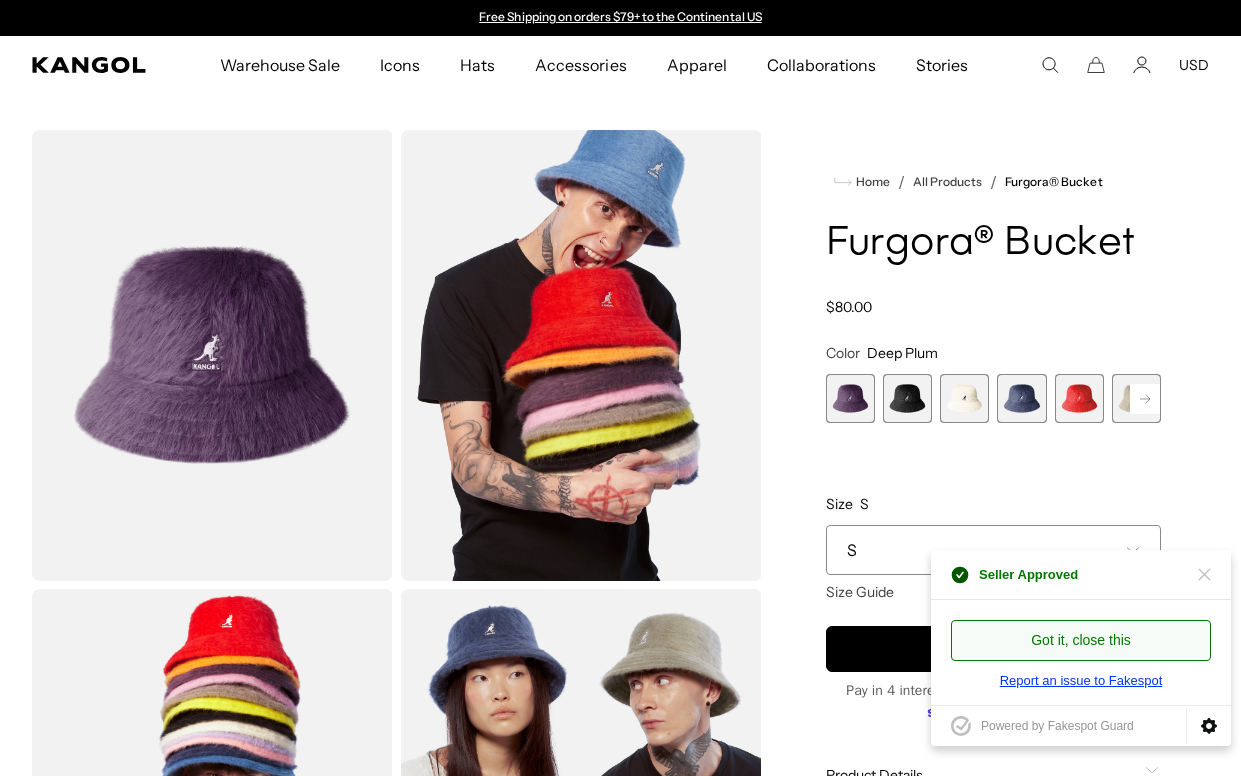 click at bounding box center [1021, 398] 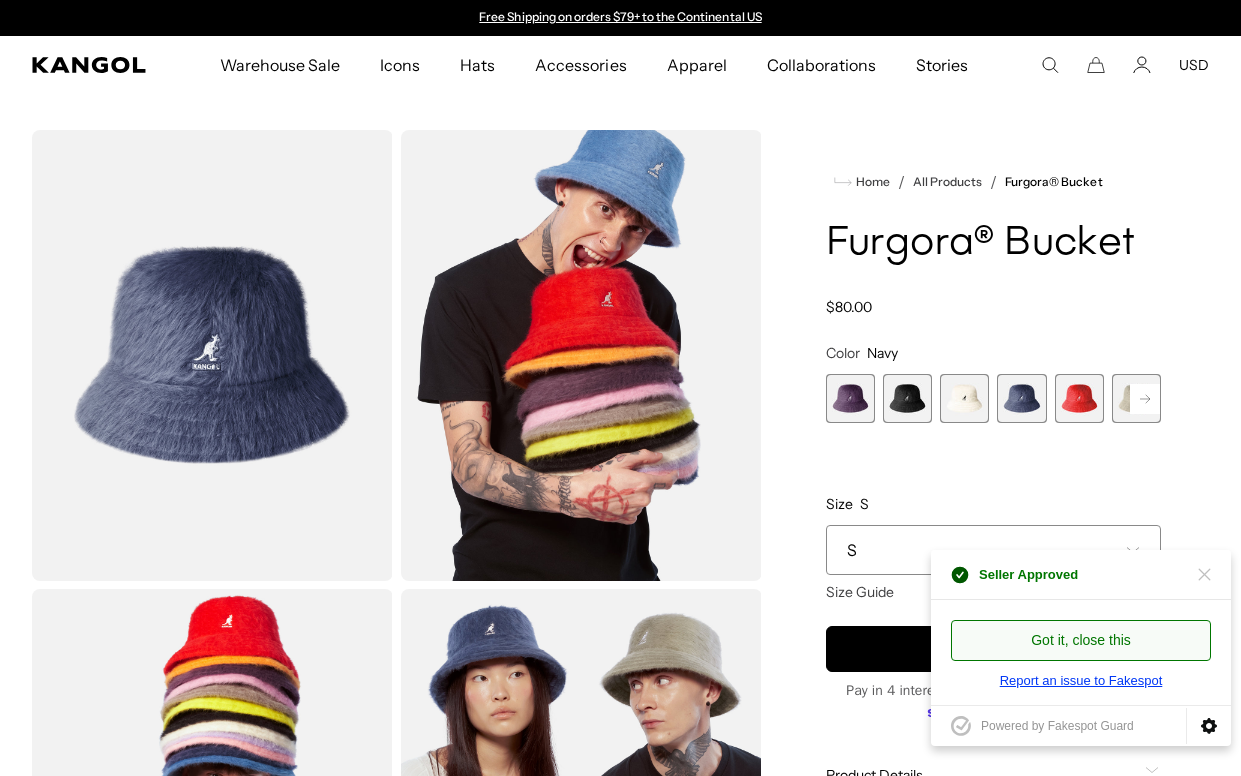 click on "Color
Navy
Previous
Next
Deep Plum
Variant sold out or unavailable
Black
Variant sold out or unavailable
Ivory
Variant sold out or unavailable
Navy
Variant sold out or unavailable
Scarlet
Variant sold out or unavailable
Warm Grey
Variant sold out or unavailable" at bounding box center (993, 463) 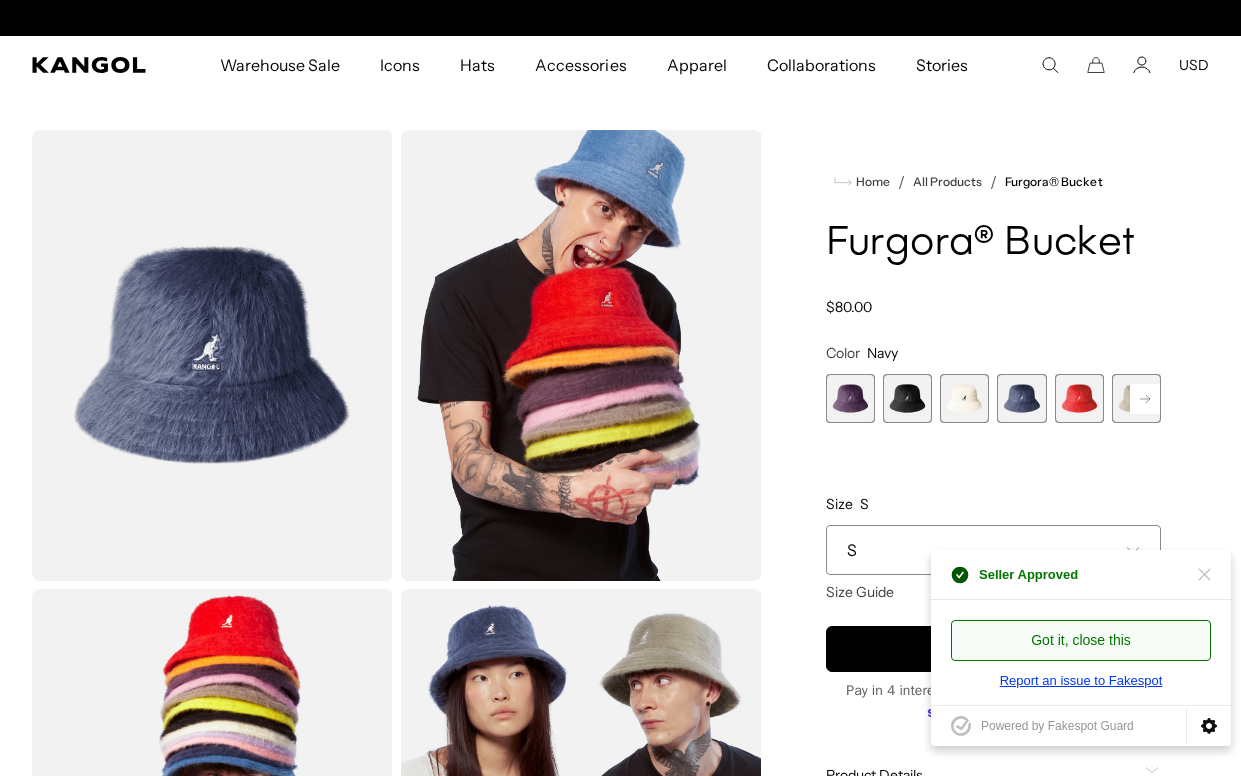 scroll, scrollTop: 0, scrollLeft: 412, axis: horizontal 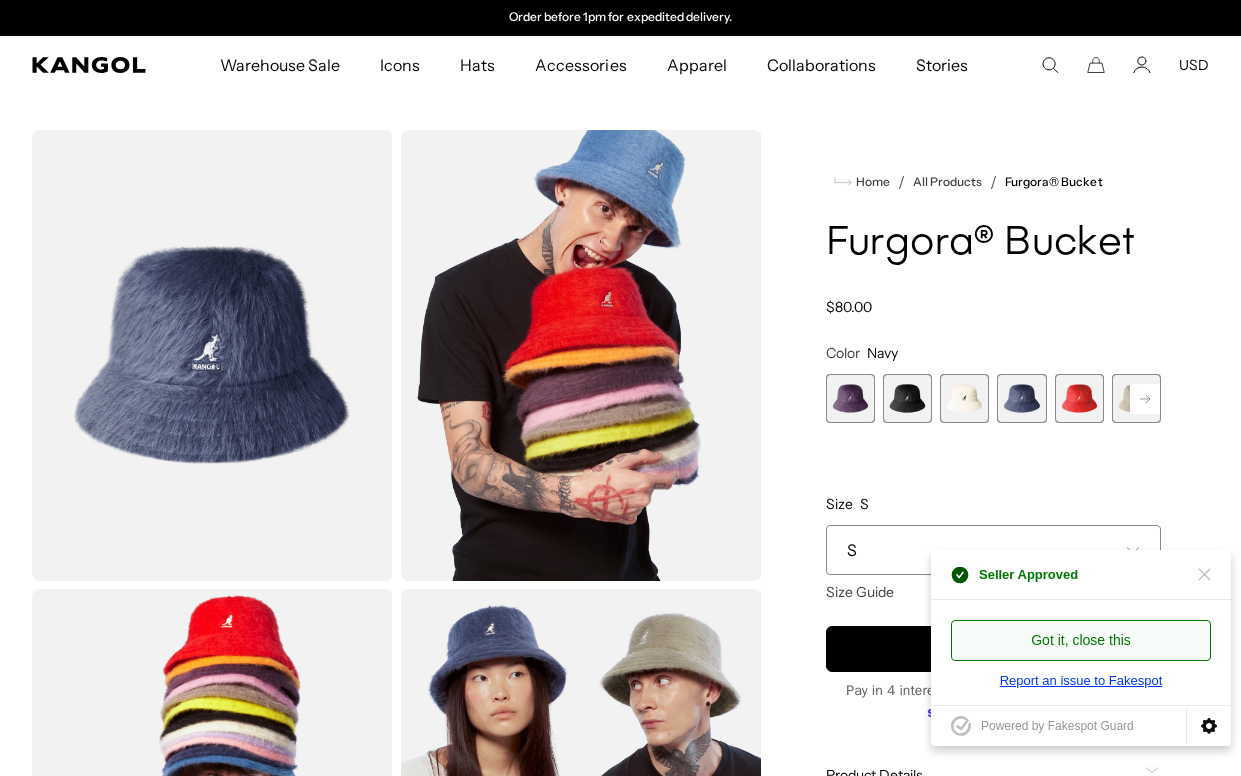 click 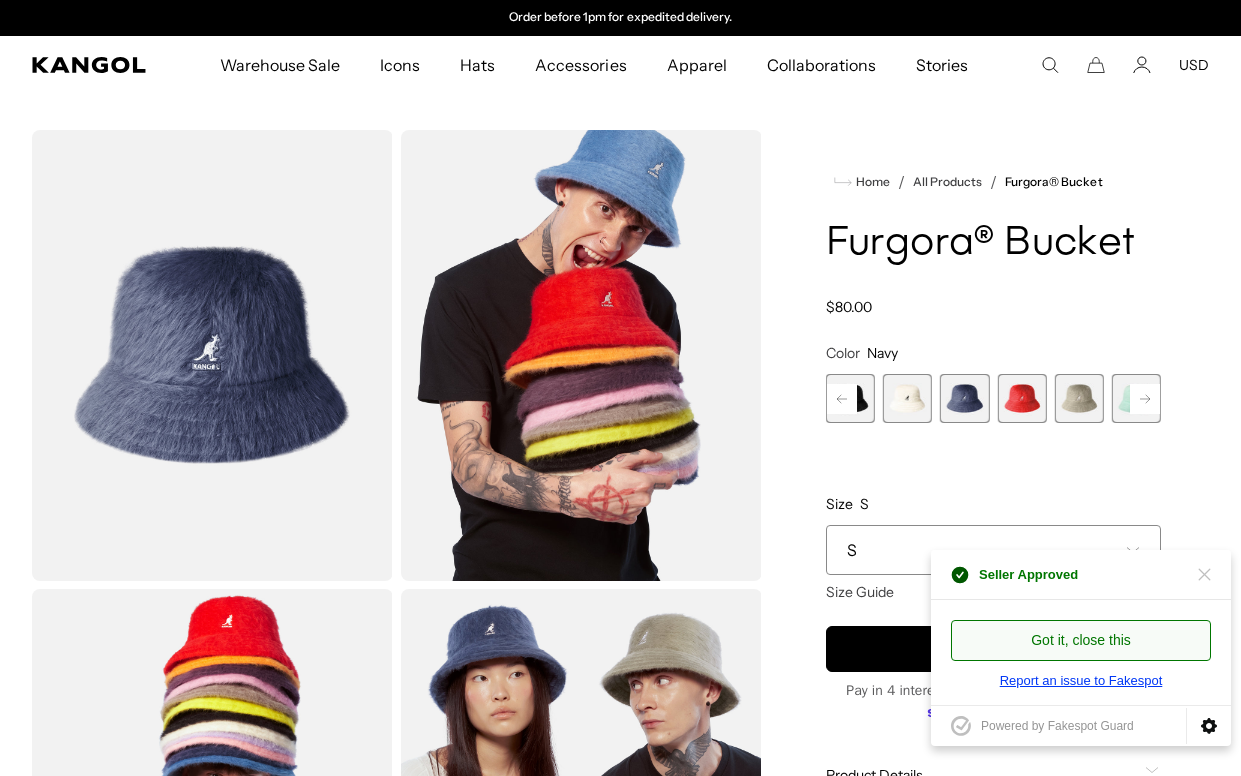 click 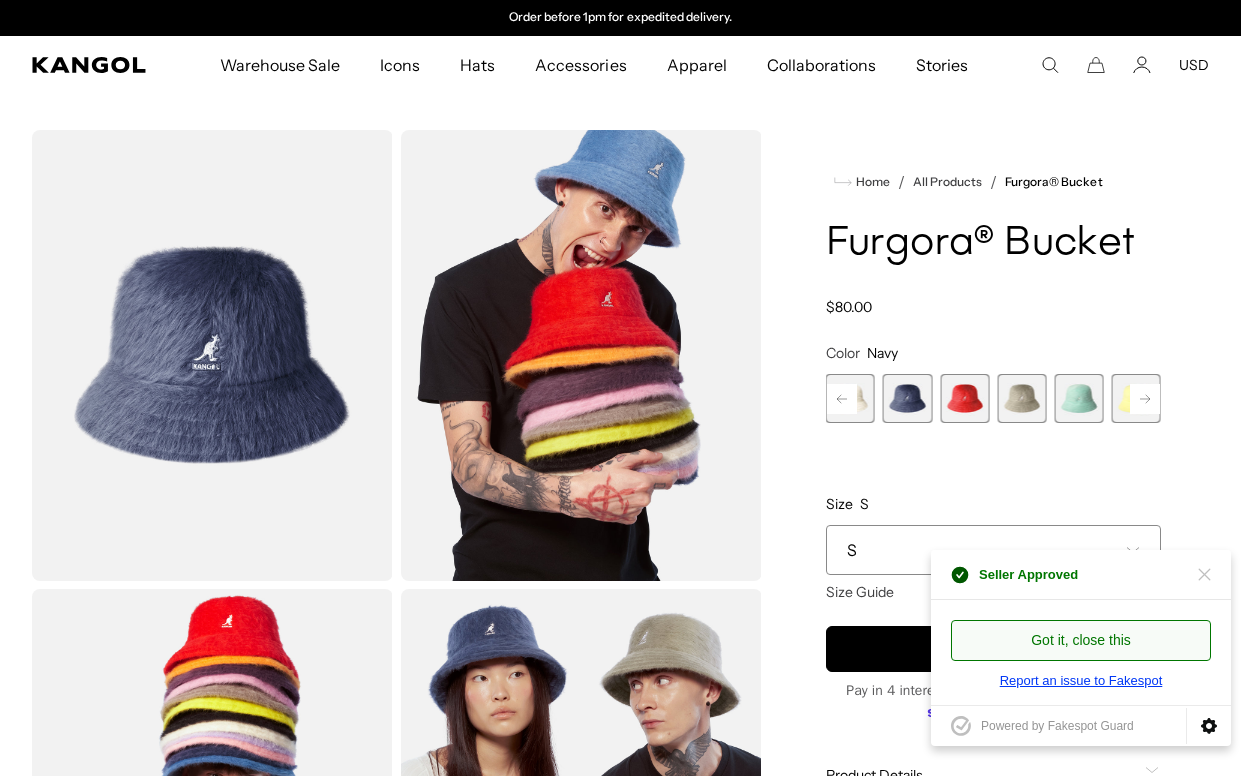 click 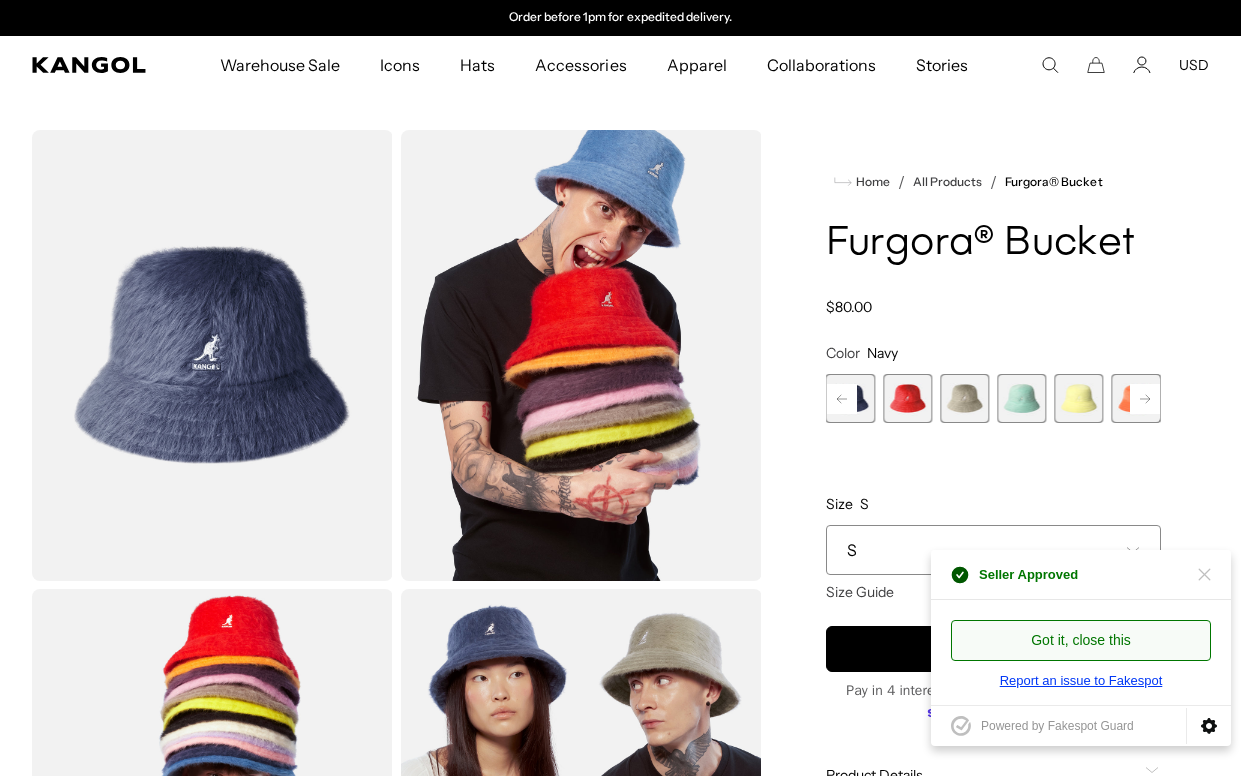 click 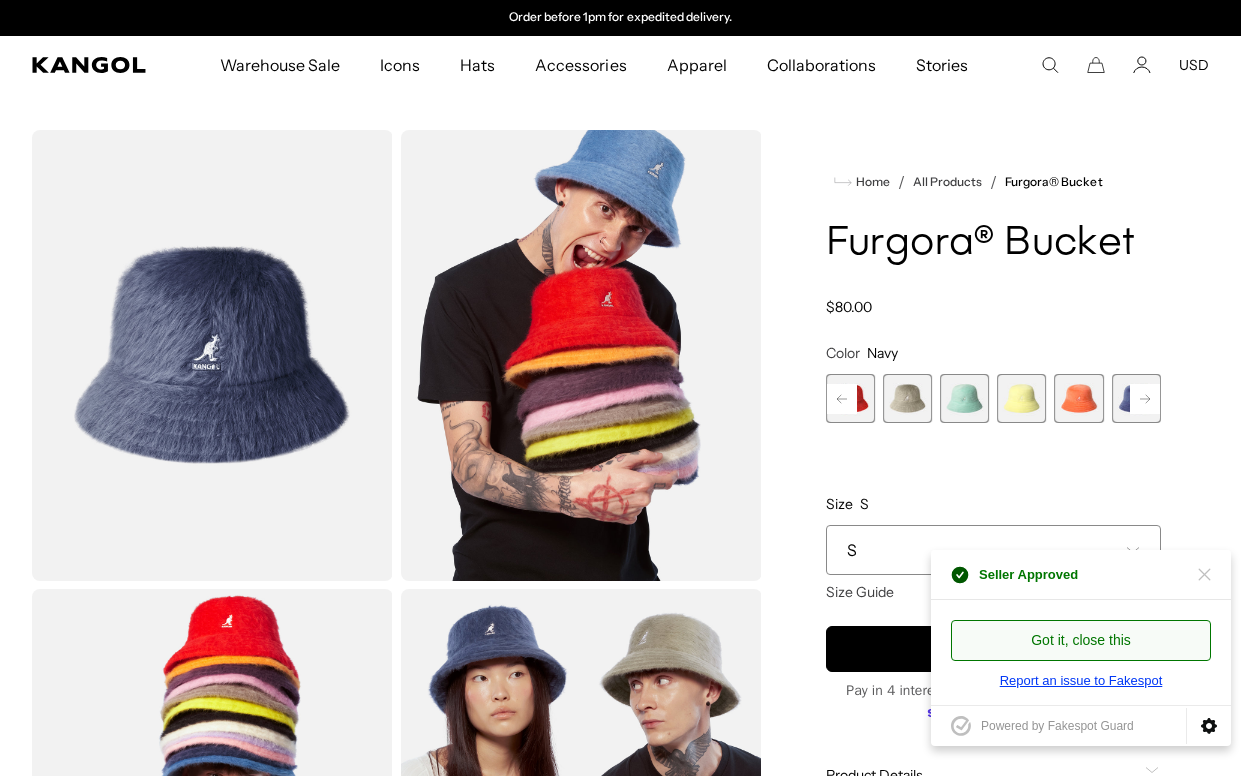 click 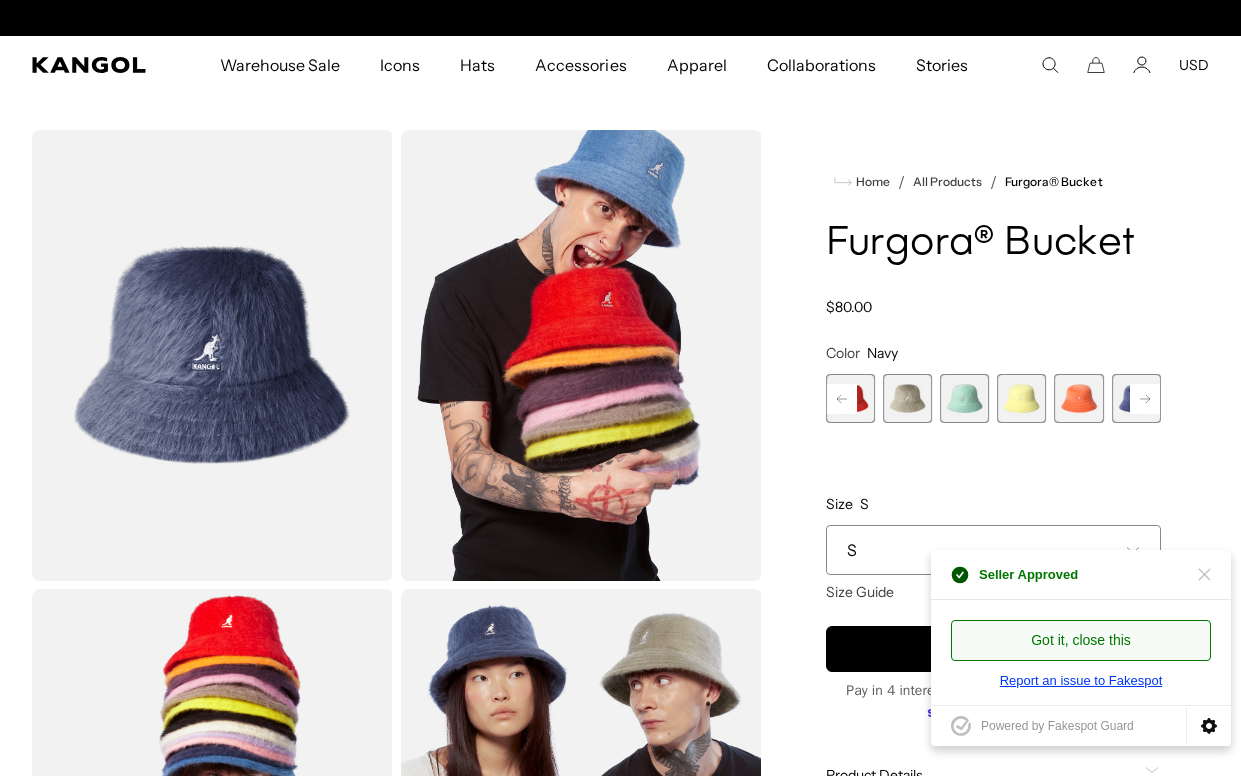 click 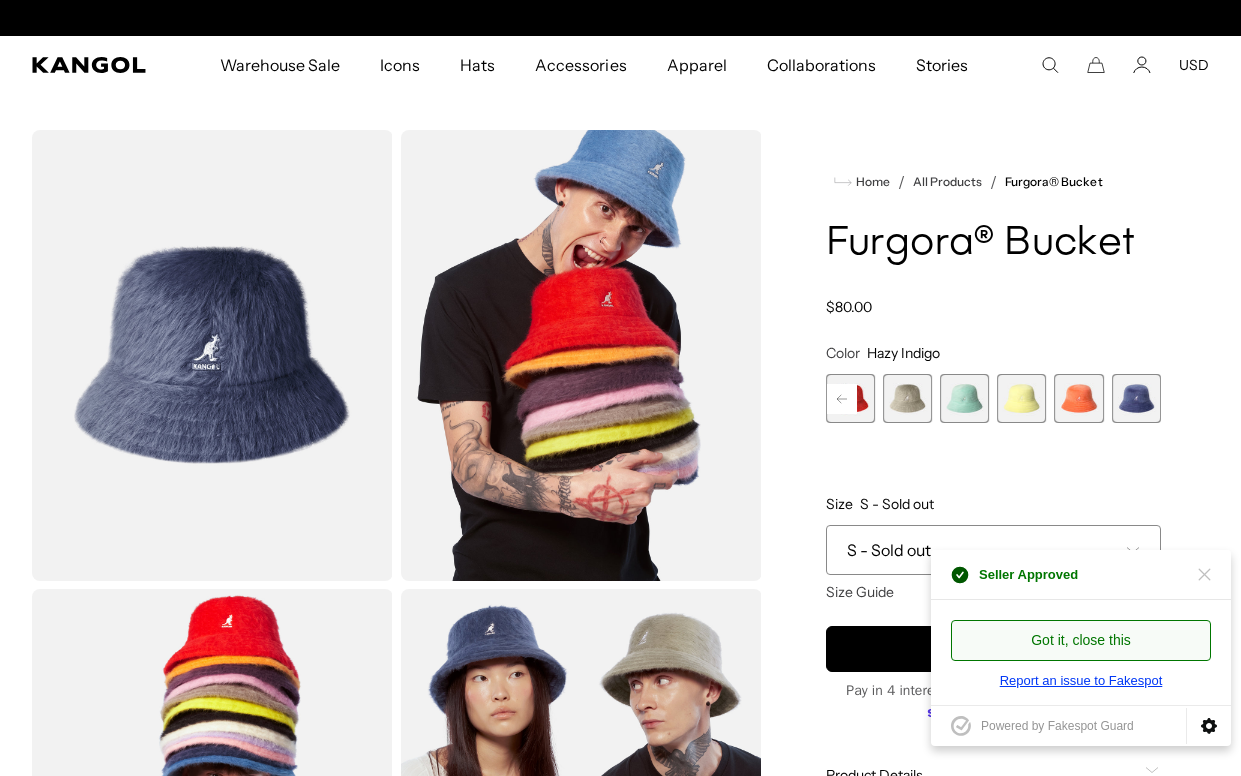 scroll, scrollTop: 0, scrollLeft: 0, axis: both 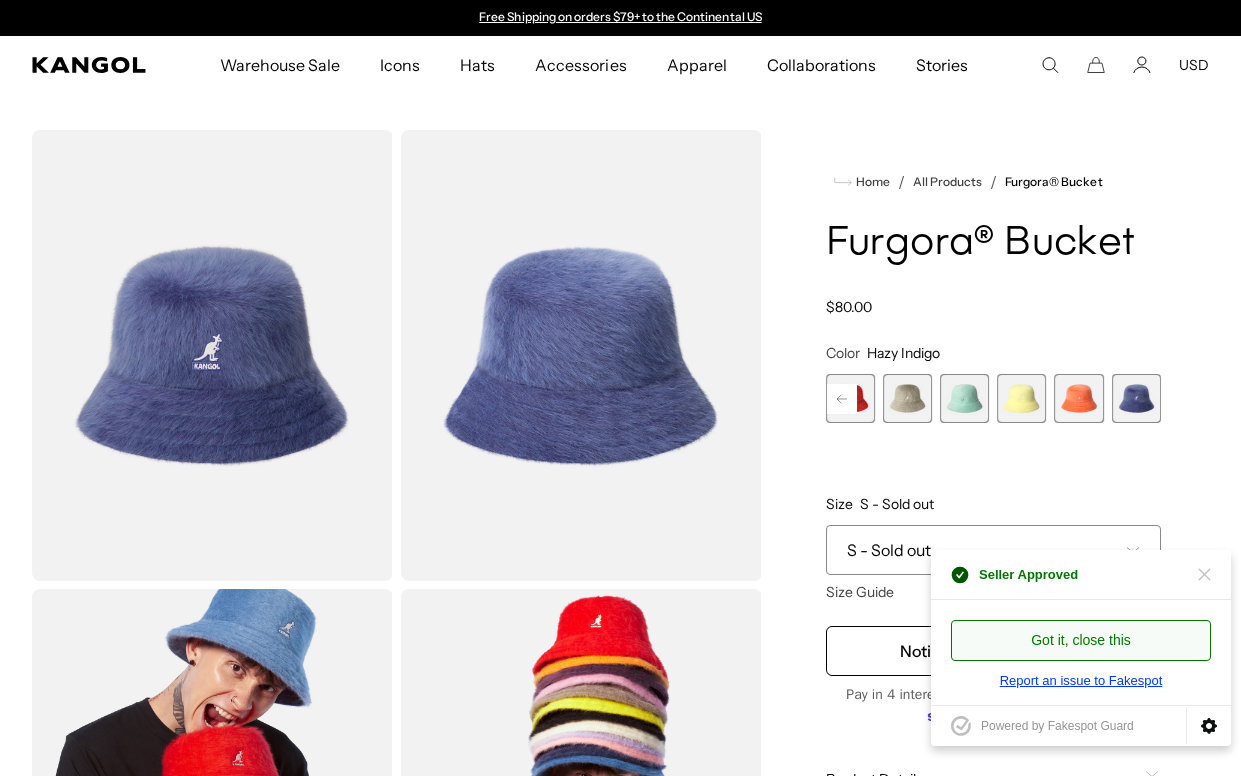 click at bounding box center [1136, 398] 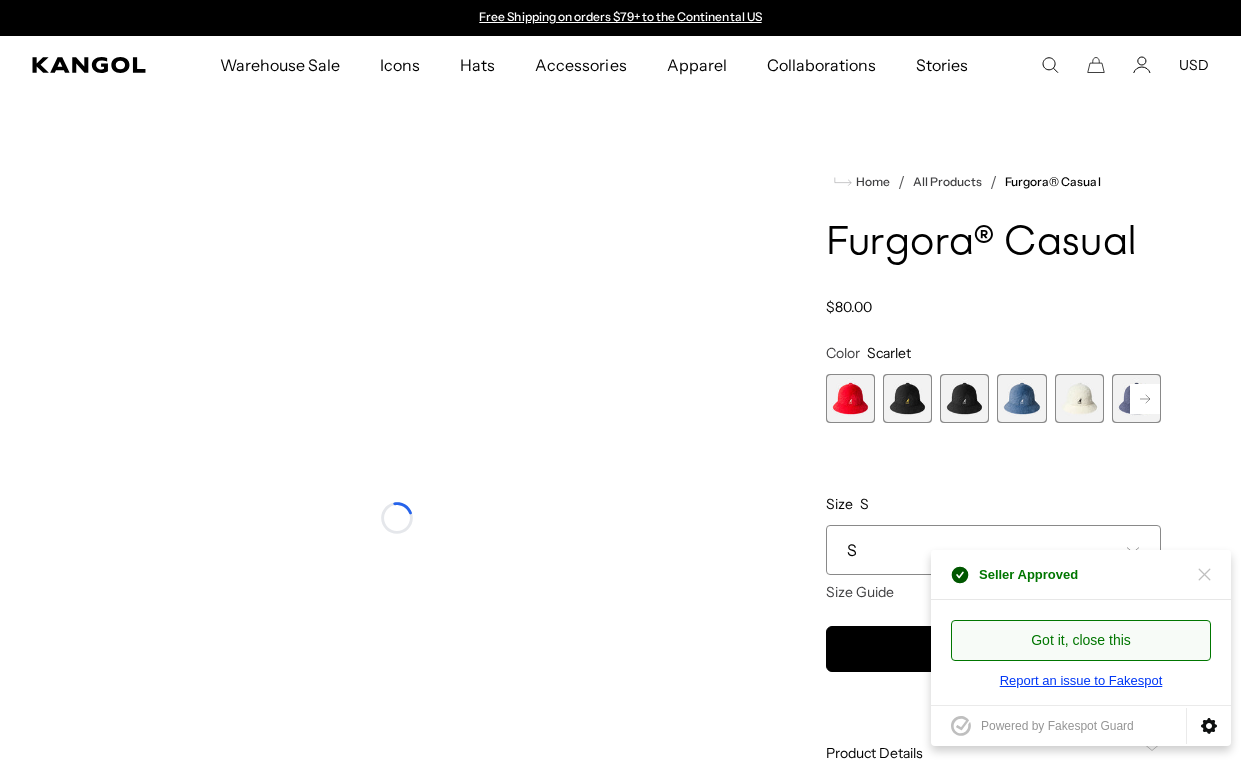 scroll, scrollTop: 0, scrollLeft: 0, axis: both 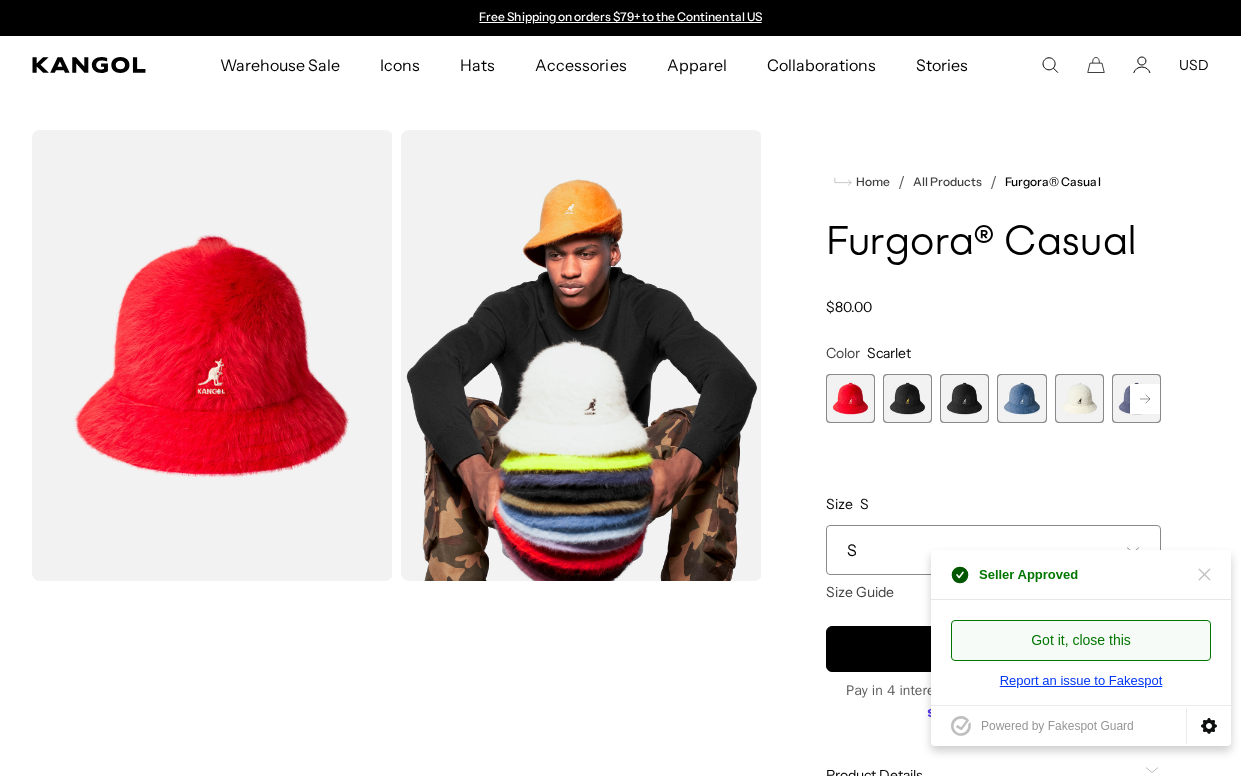 click at bounding box center [1021, 398] 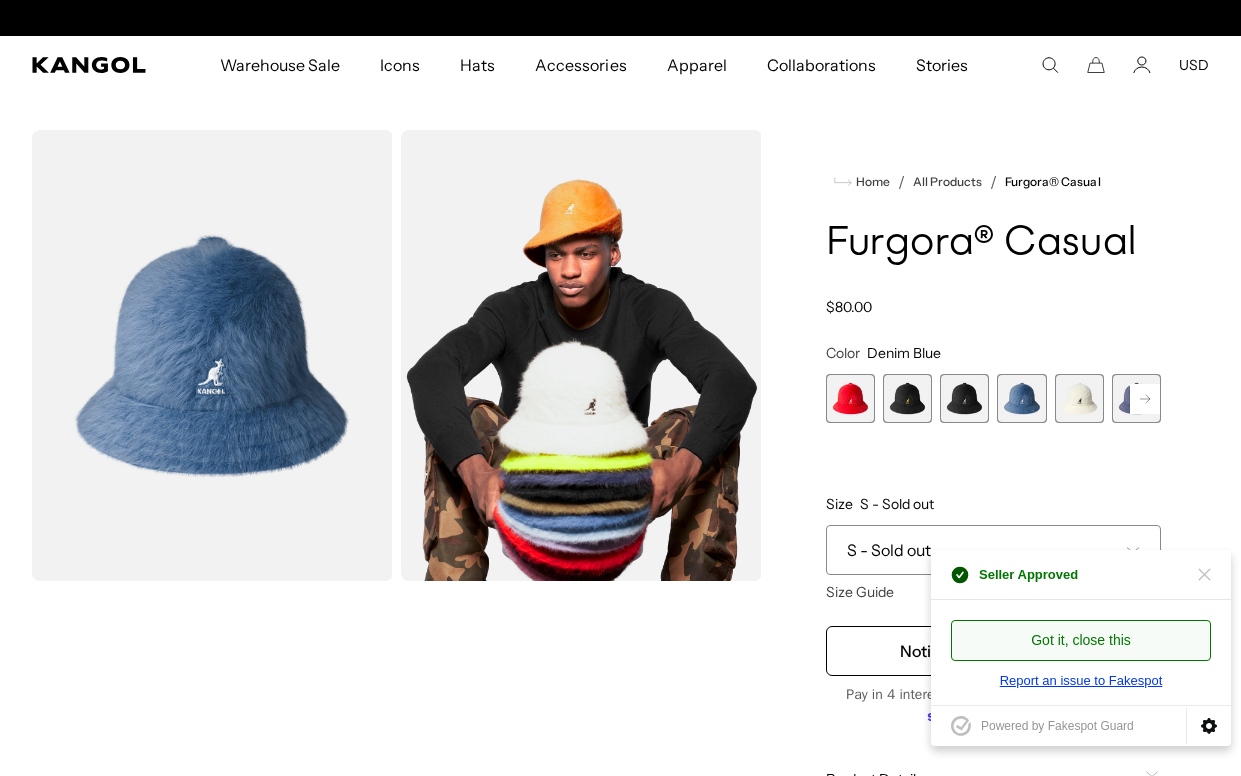 click 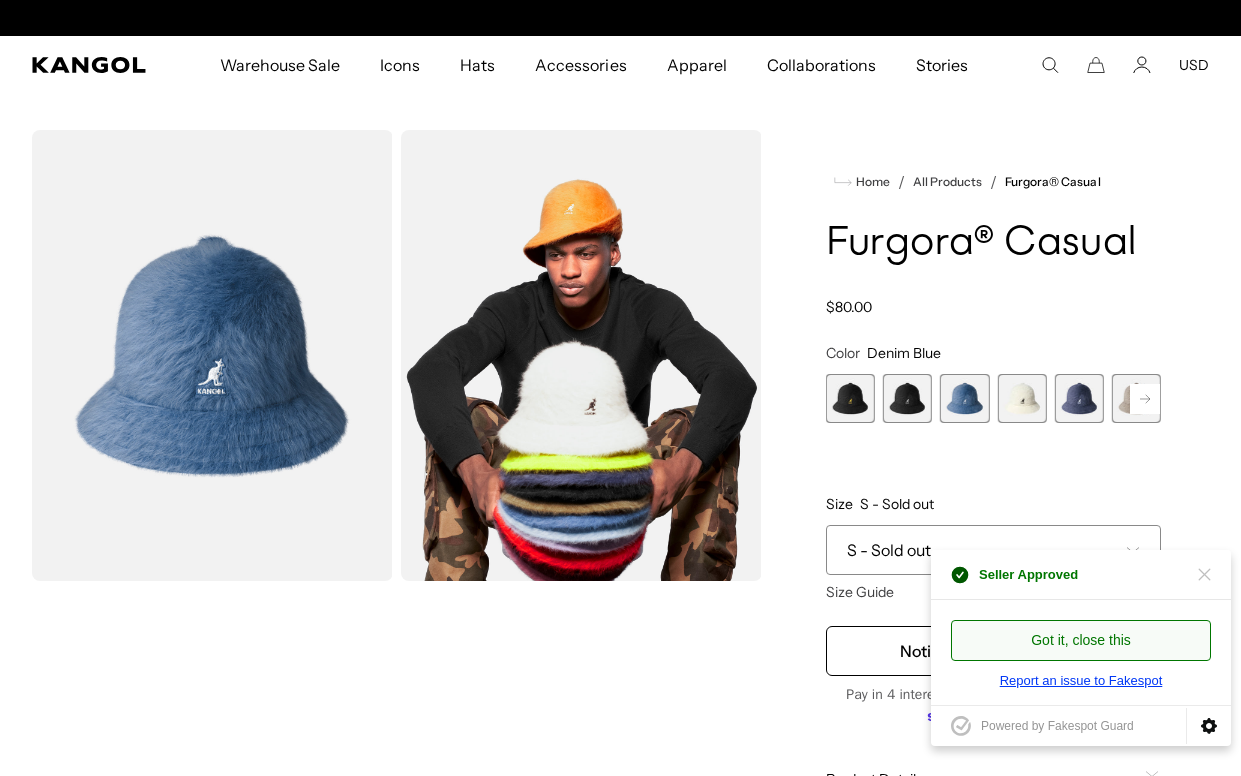 scroll, scrollTop: 0, scrollLeft: 412, axis: horizontal 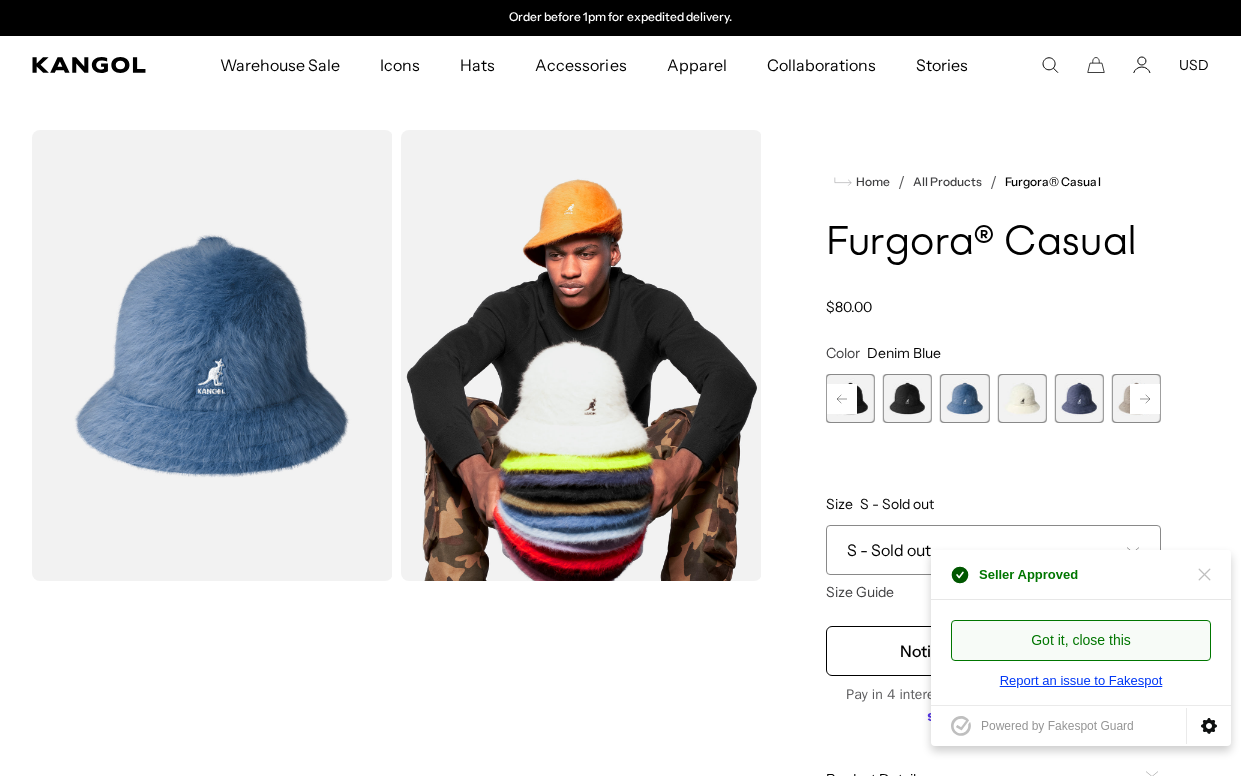 click at bounding box center [1078, 398] 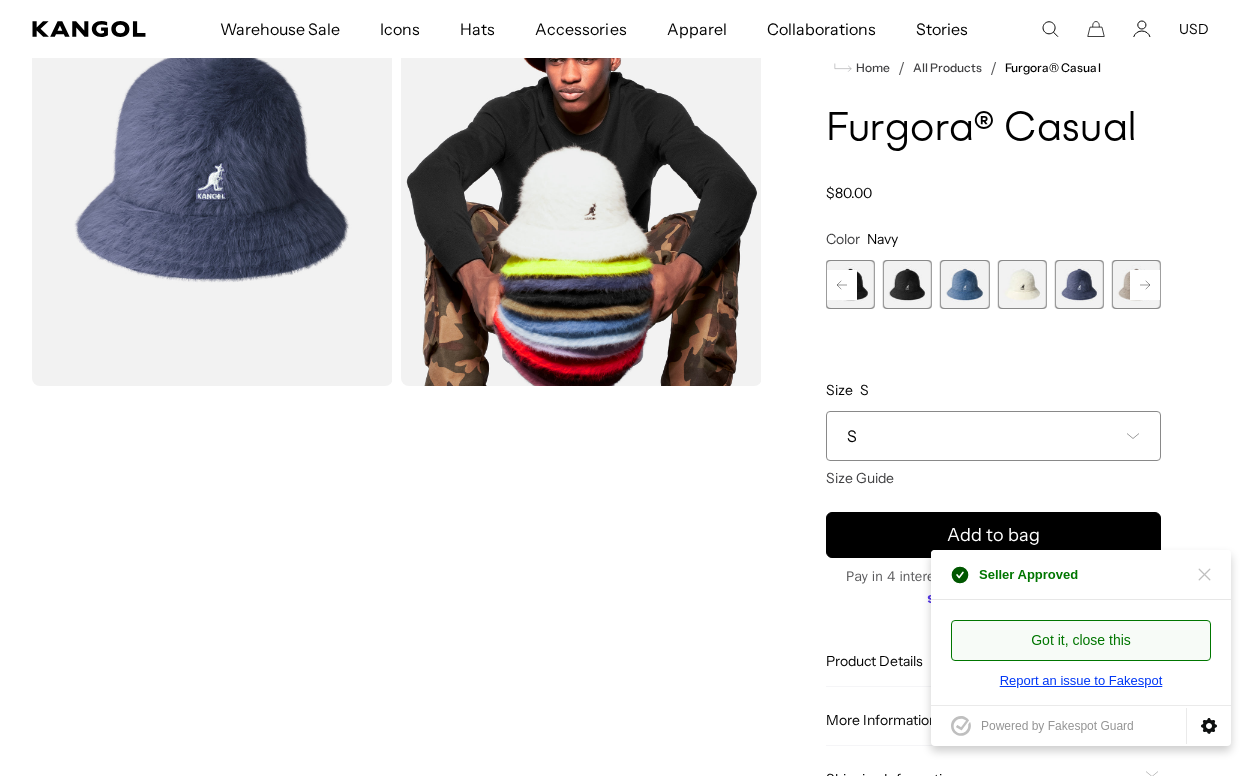 scroll, scrollTop: 162, scrollLeft: 0, axis: vertical 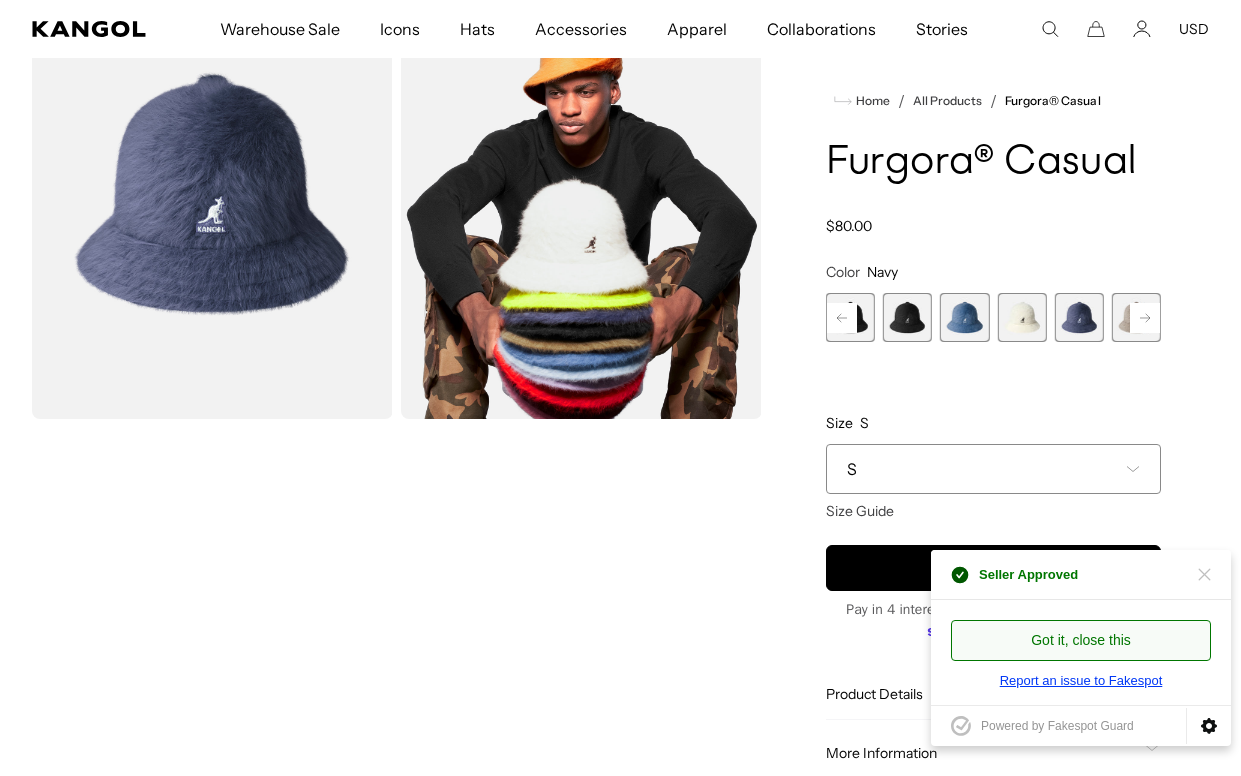 click at bounding box center (964, 317) 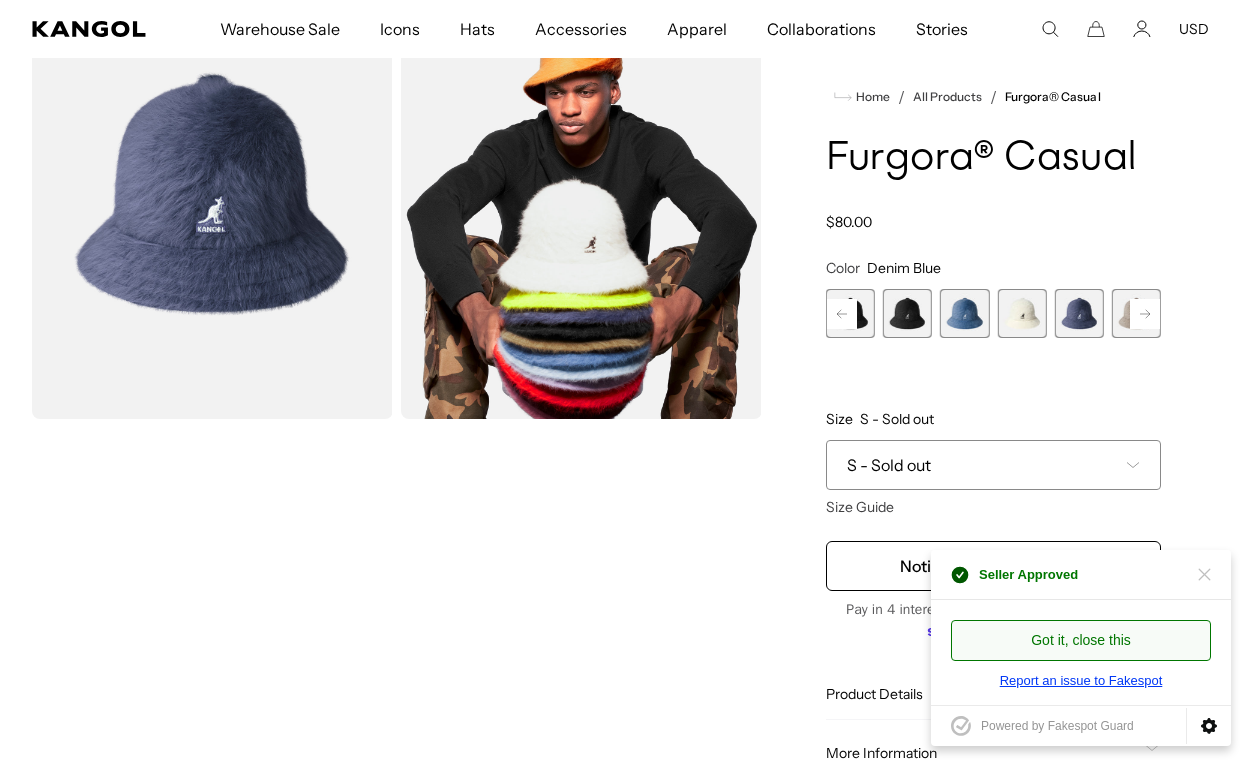 scroll, scrollTop: 0, scrollLeft: 412, axis: horizontal 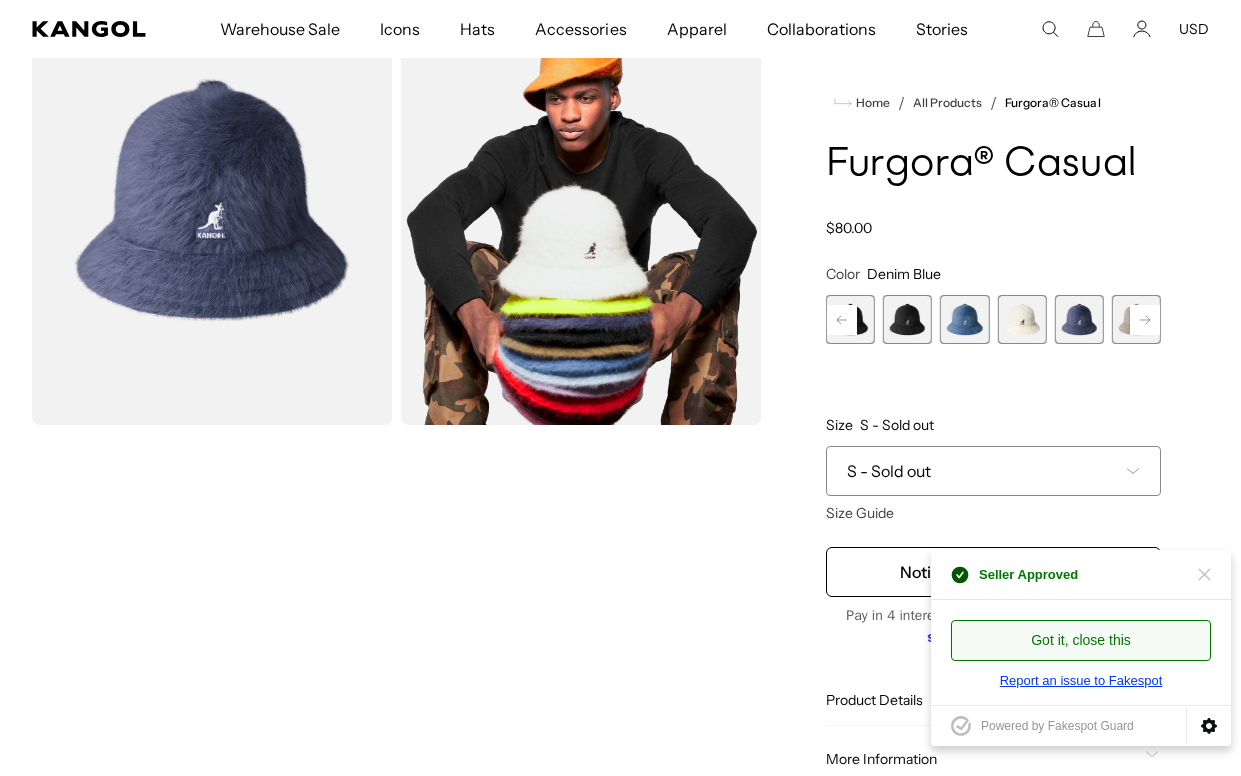 click at bounding box center [1021, 319] 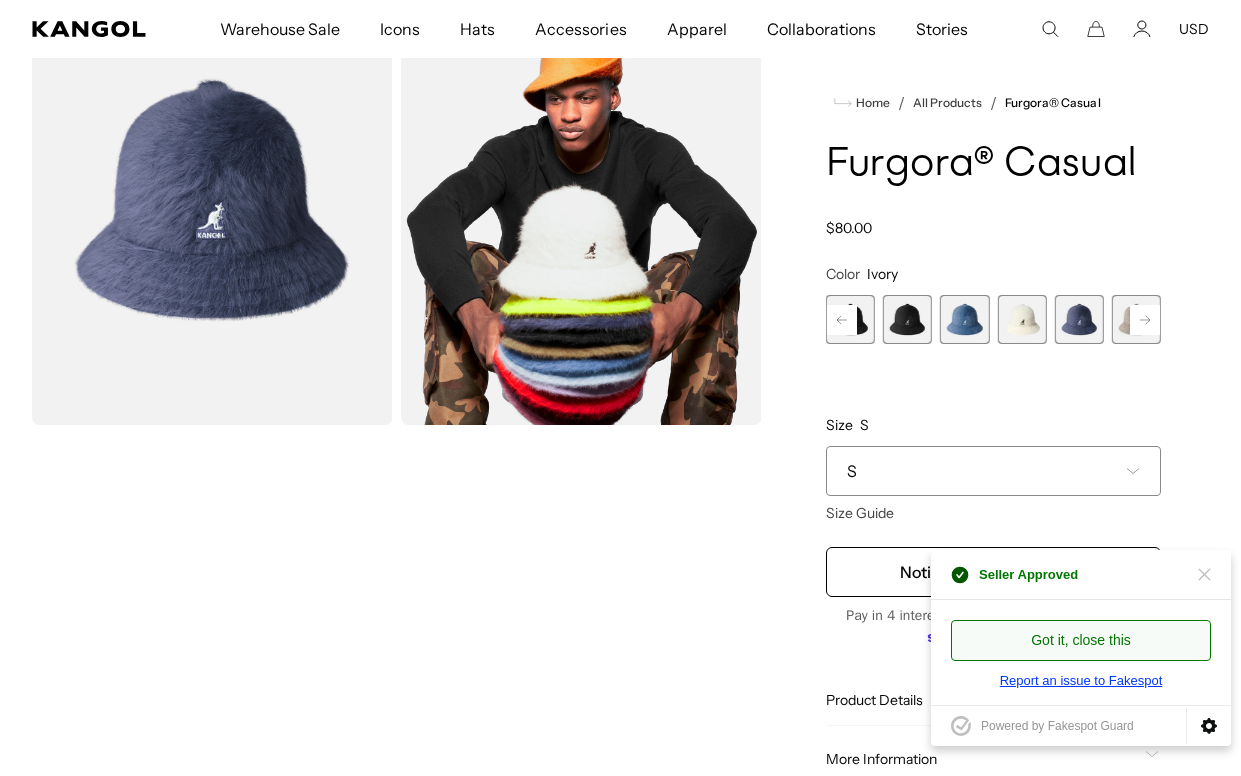 click at bounding box center [964, 319] 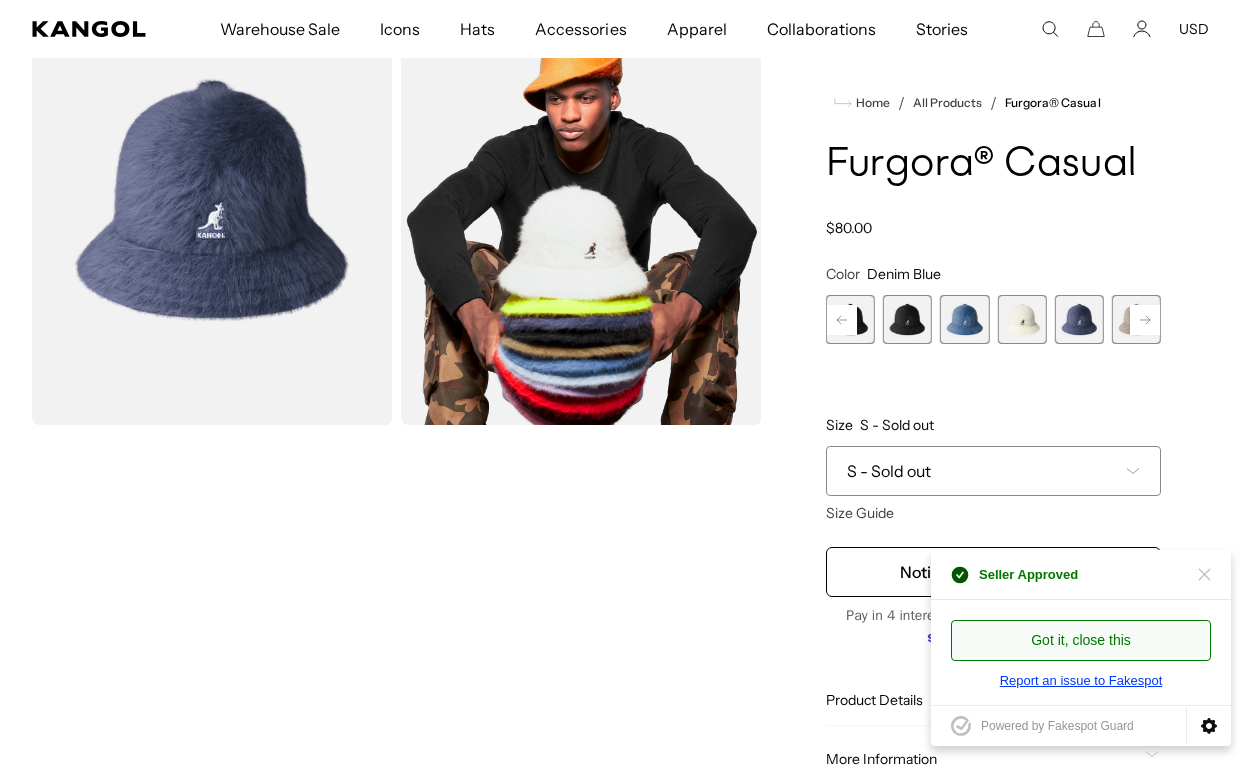 scroll, scrollTop: 0, scrollLeft: 0, axis: both 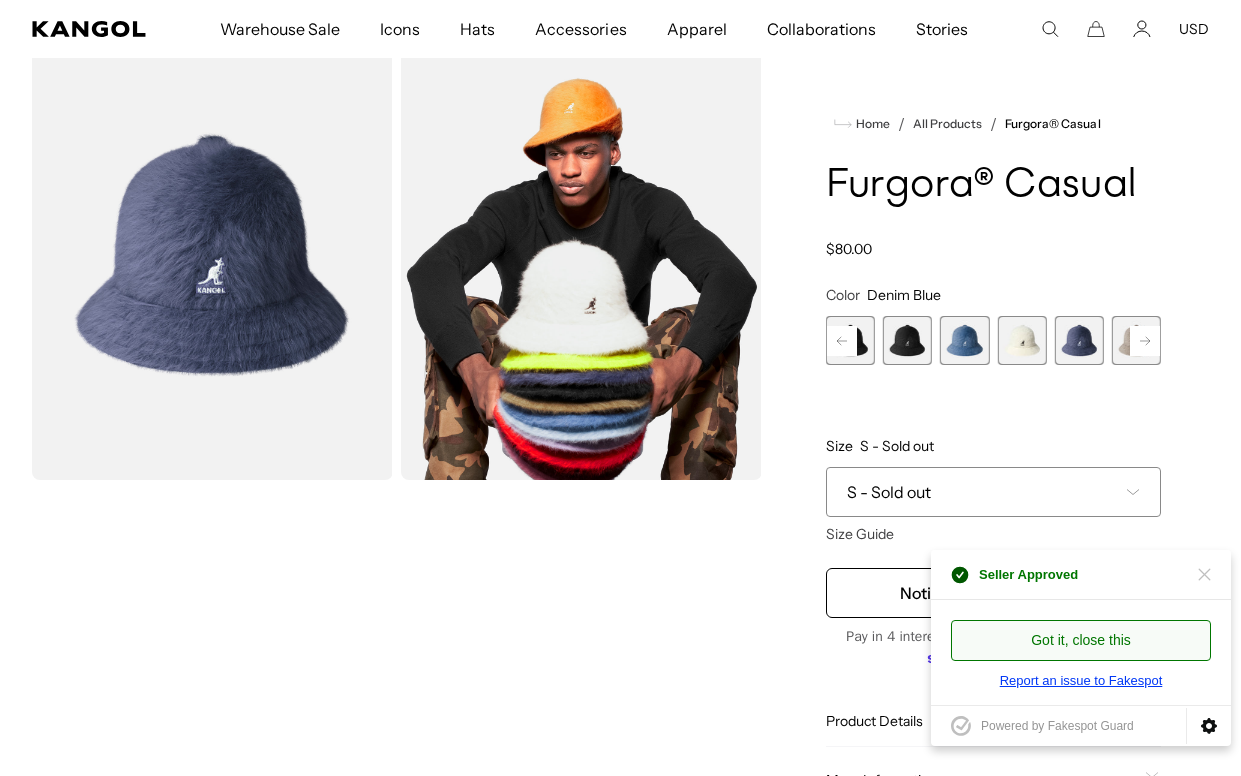 click on "S - Sold out" at bounding box center [889, 492] 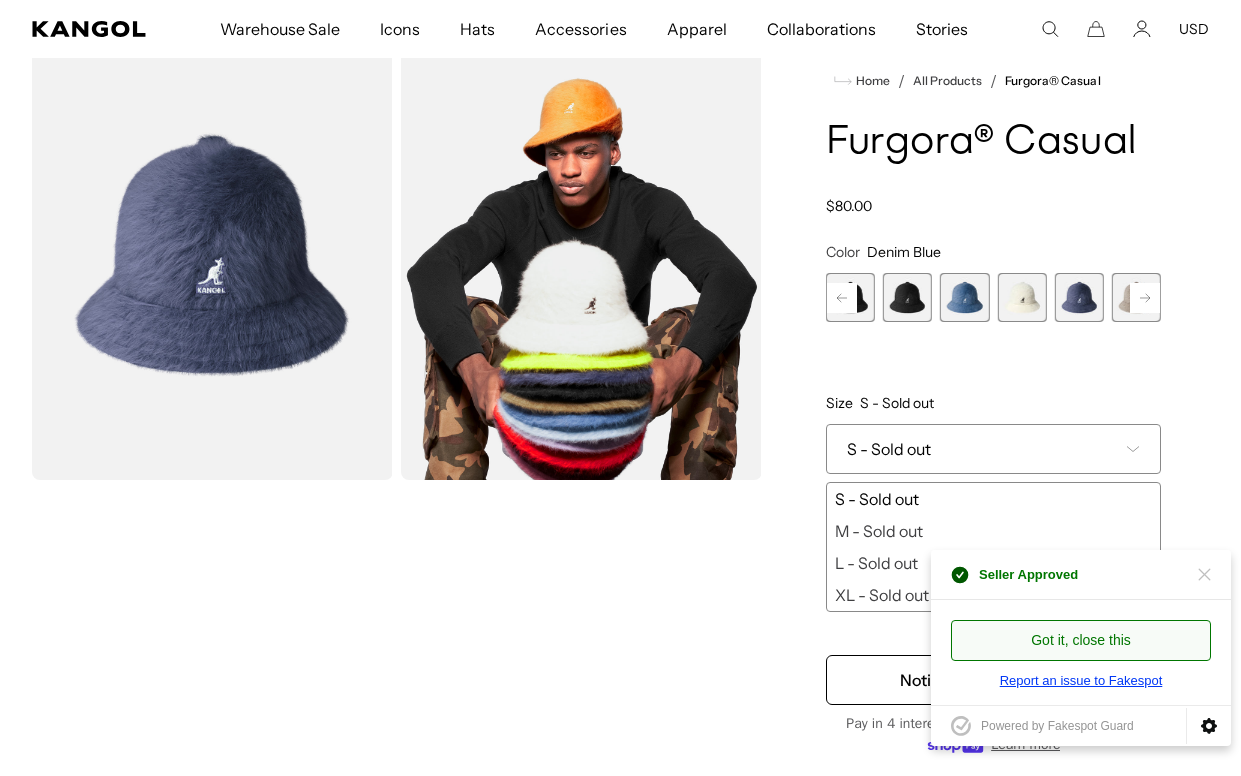 scroll, scrollTop: 0, scrollLeft: 412, axis: horizontal 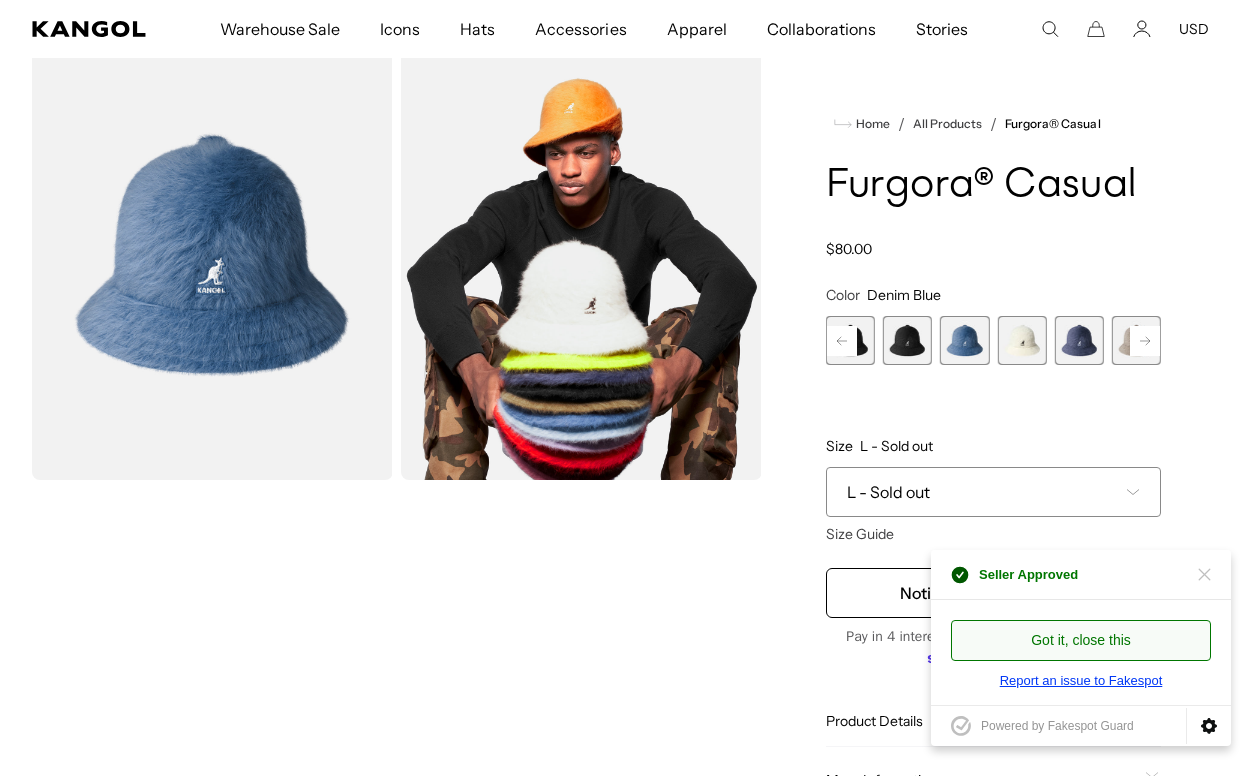click on "L - Sold out" at bounding box center (888, 492) 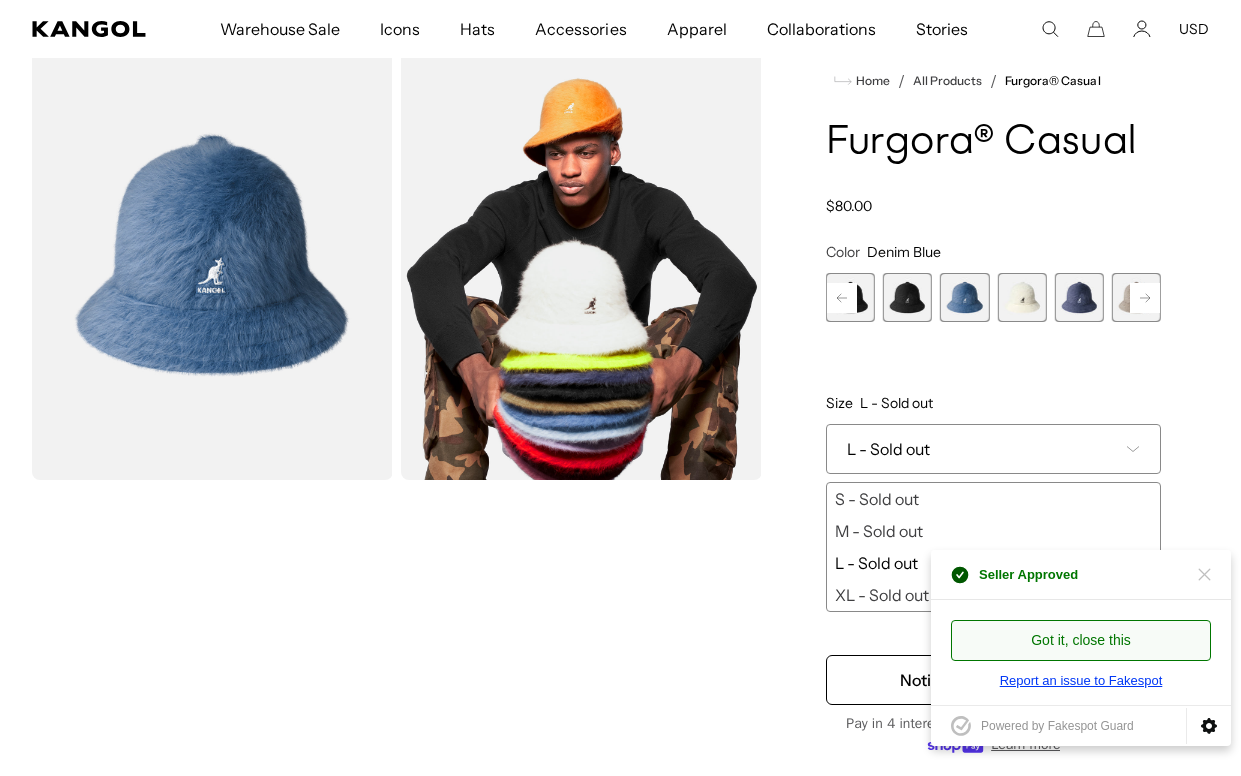 click on "S - Sold out" at bounding box center [993, 499] 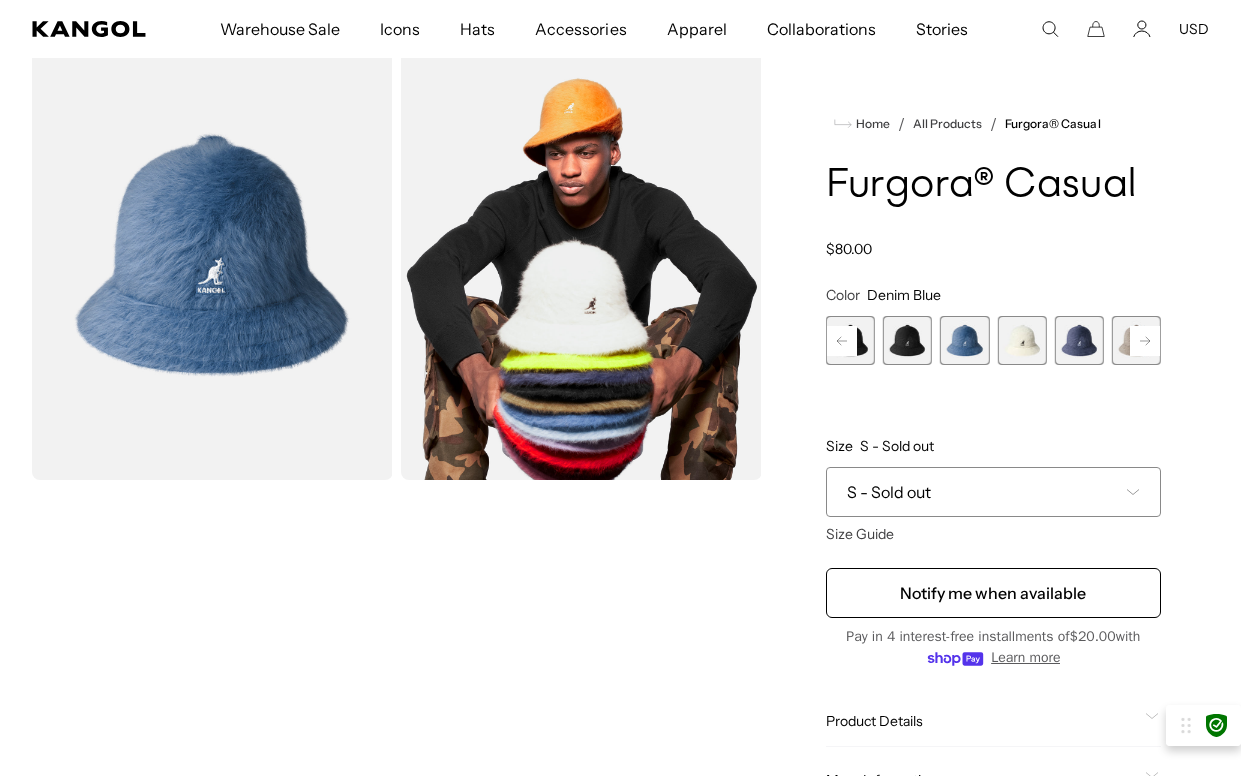 scroll, scrollTop: 0, scrollLeft: 0, axis: both 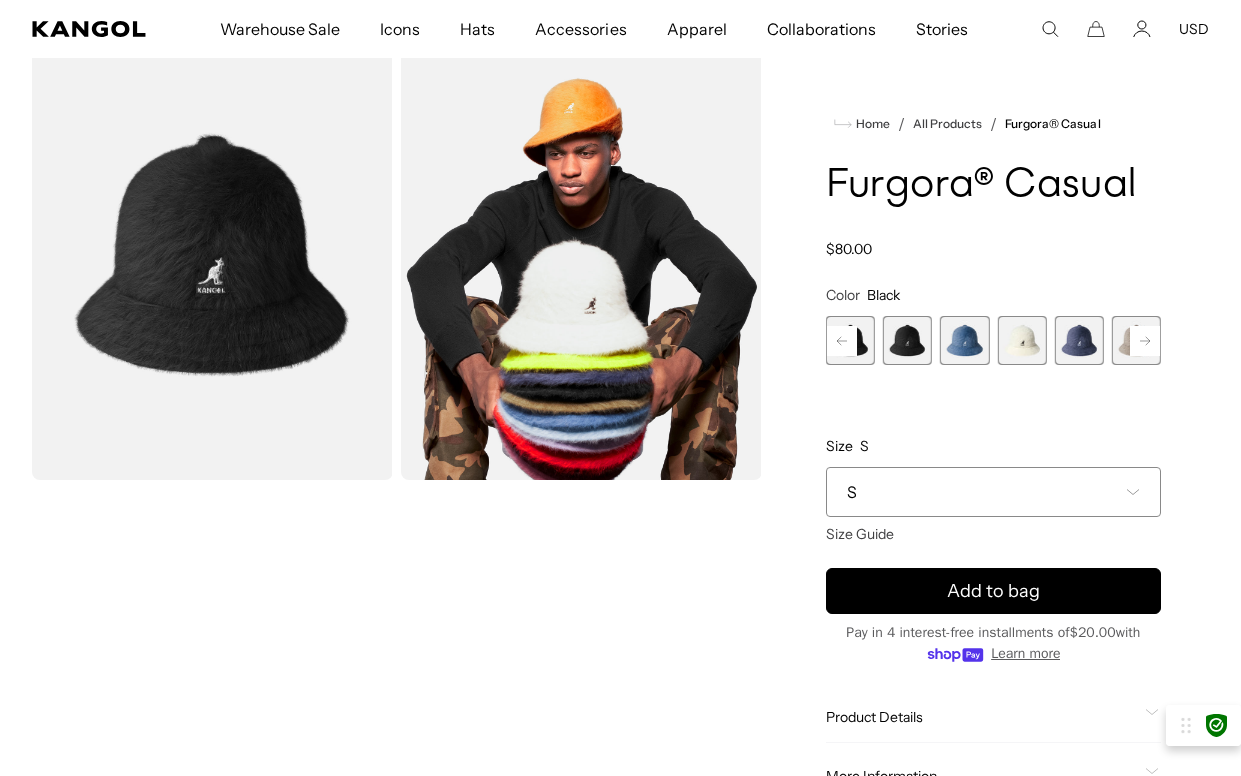 click at bounding box center [964, 340] 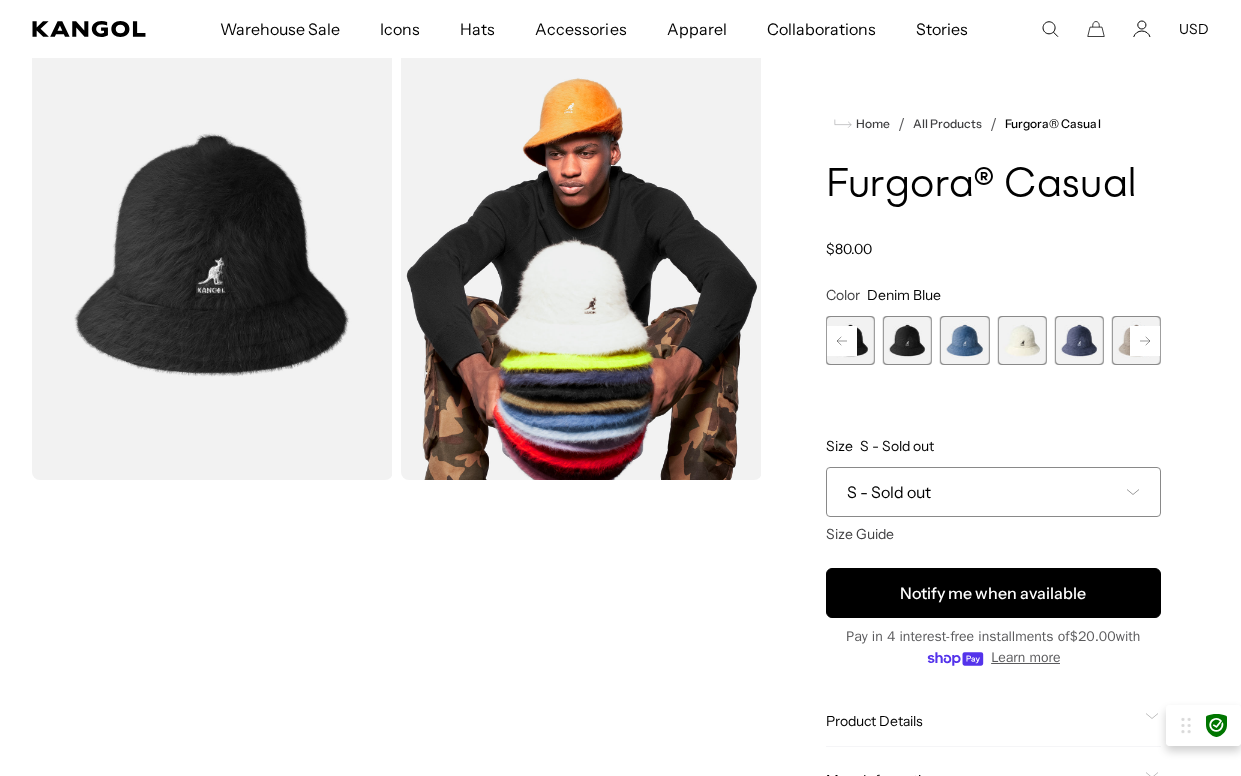 scroll, scrollTop: 0, scrollLeft: 0, axis: both 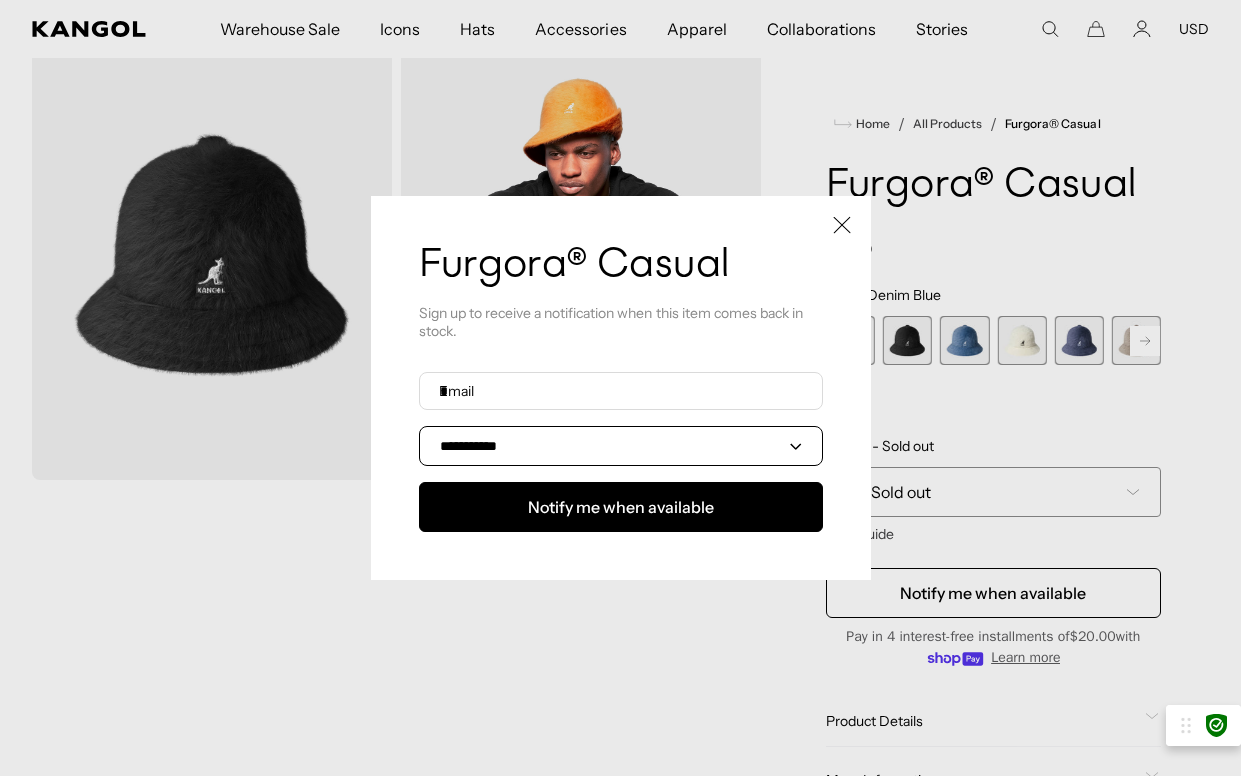 click on "**********" at bounding box center (621, 446) 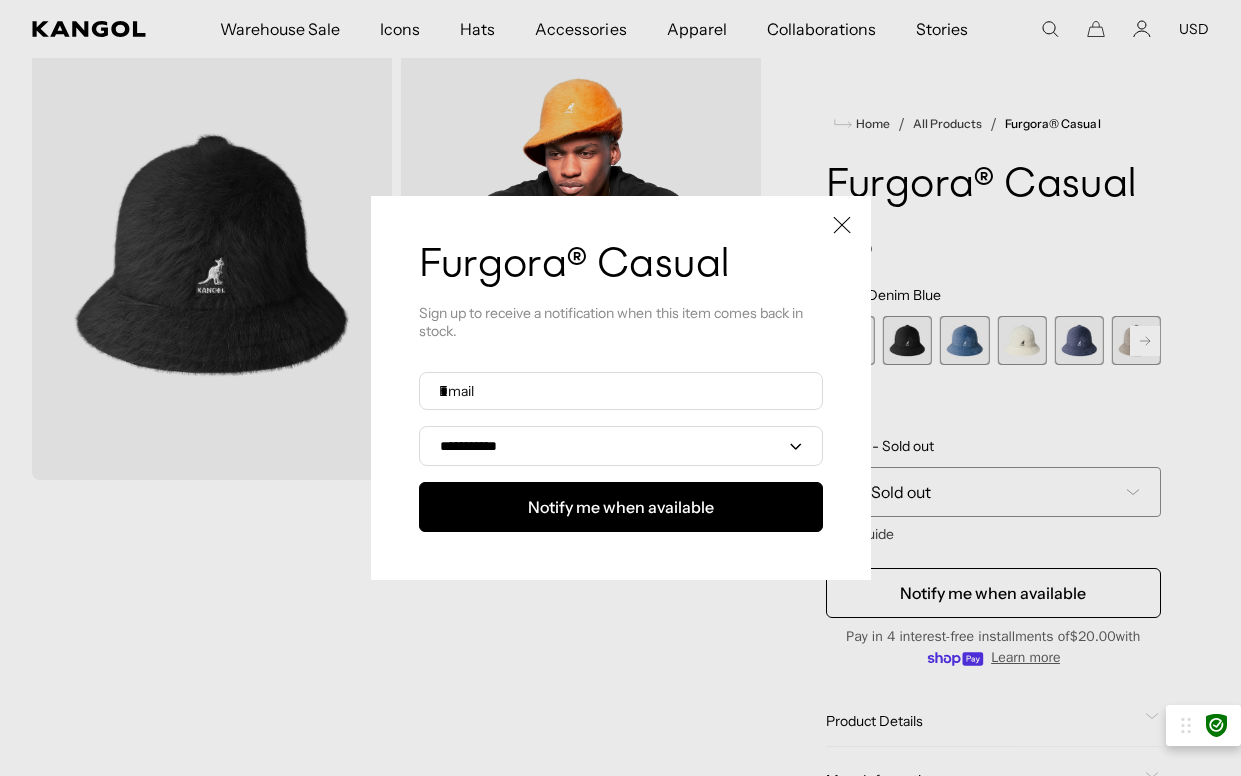 scroll, scrollTop: 0, scrollLeft: 0, axis: both 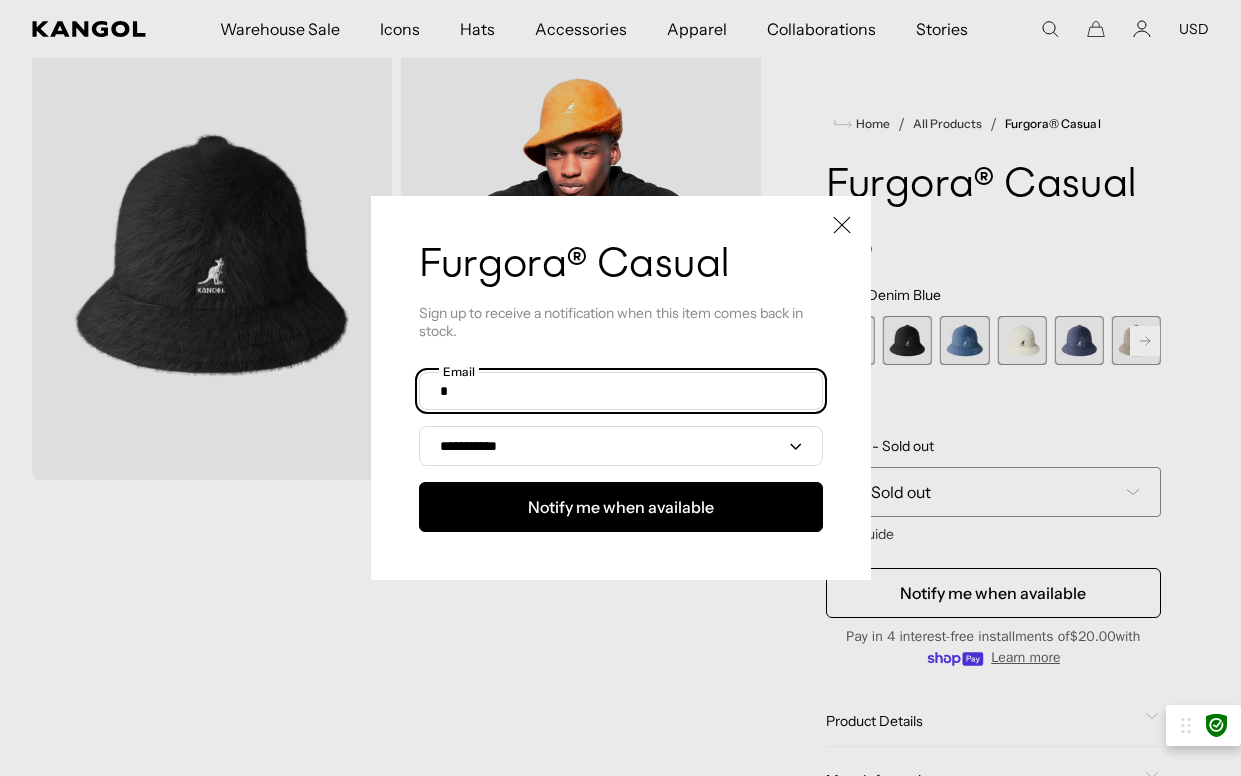 click at bounding box center (621, 391) 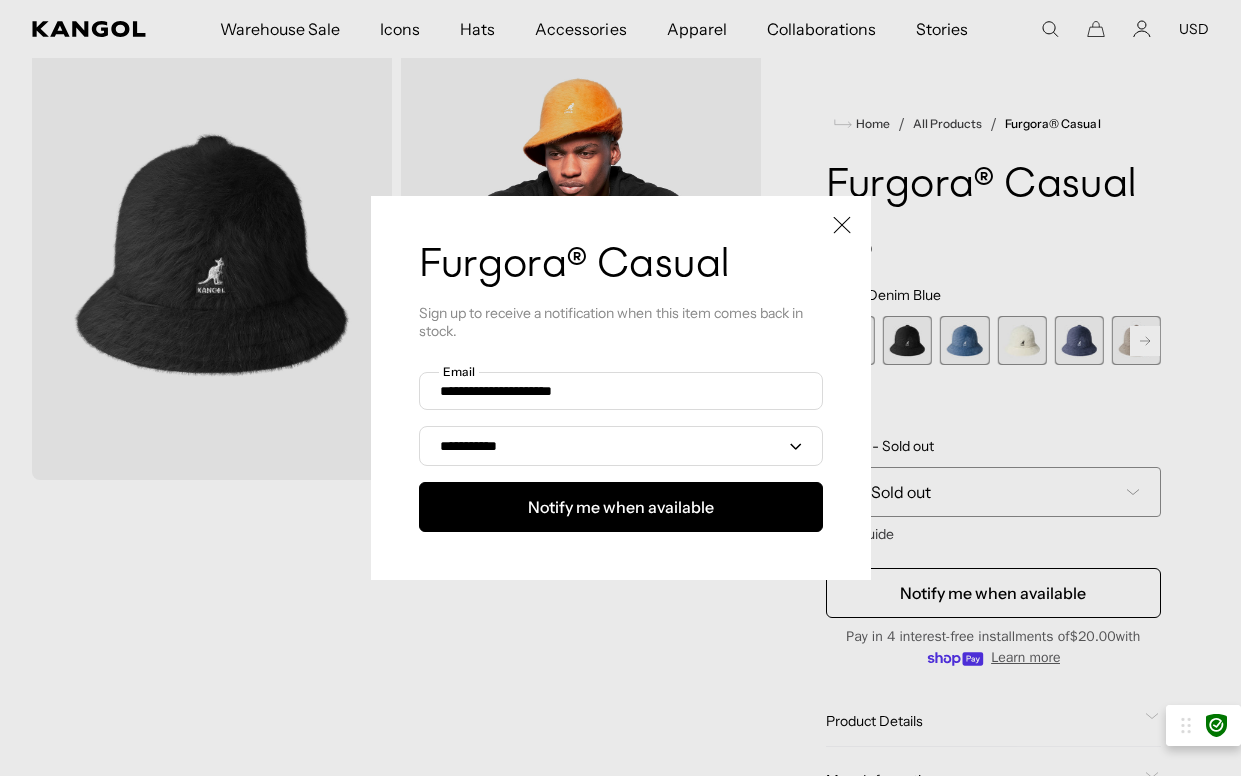 click 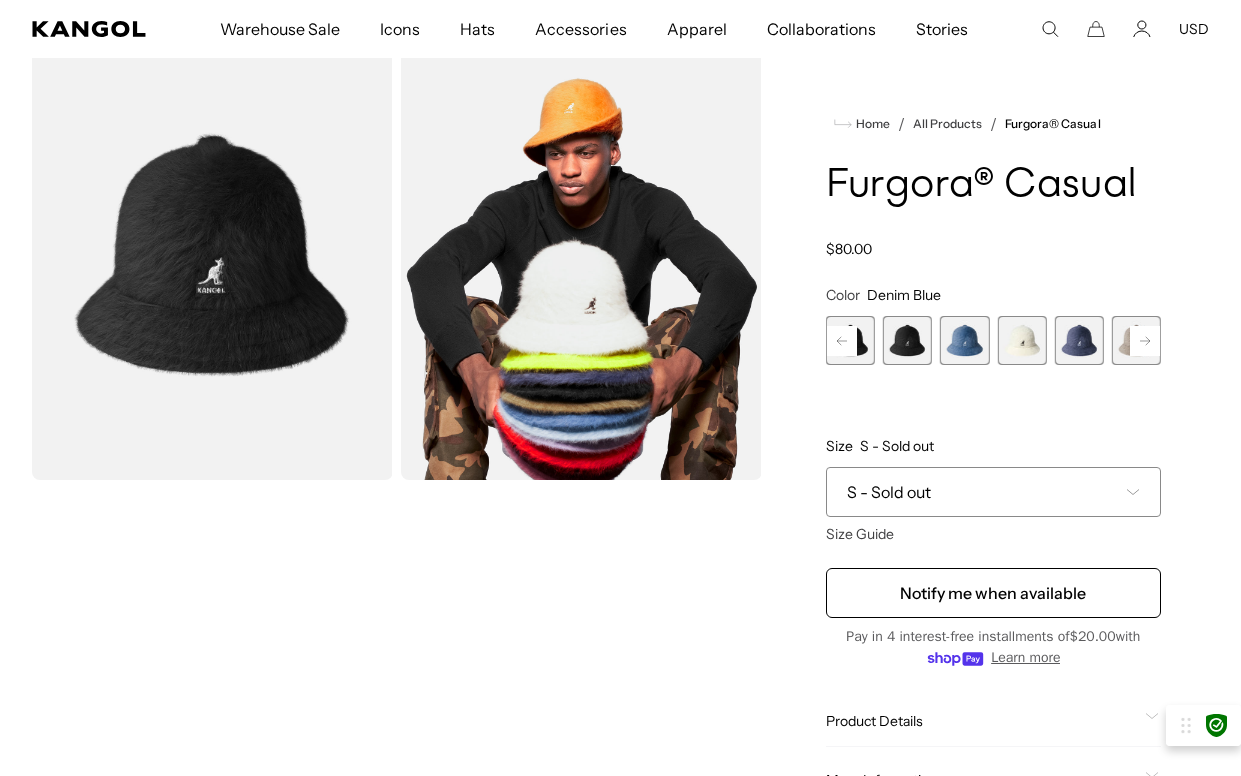 click at bounding box center [964, 340] 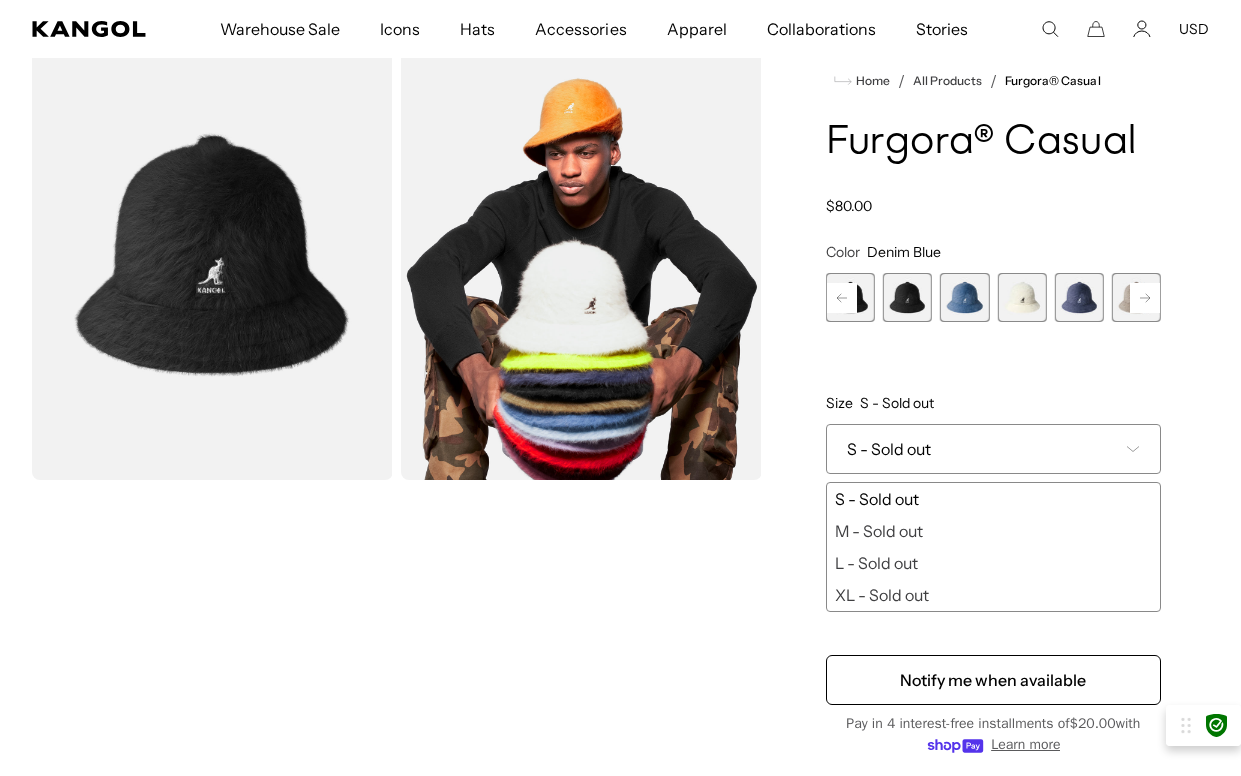 scroll, scrollTop: 0, scrollLeft: 0, axis: both 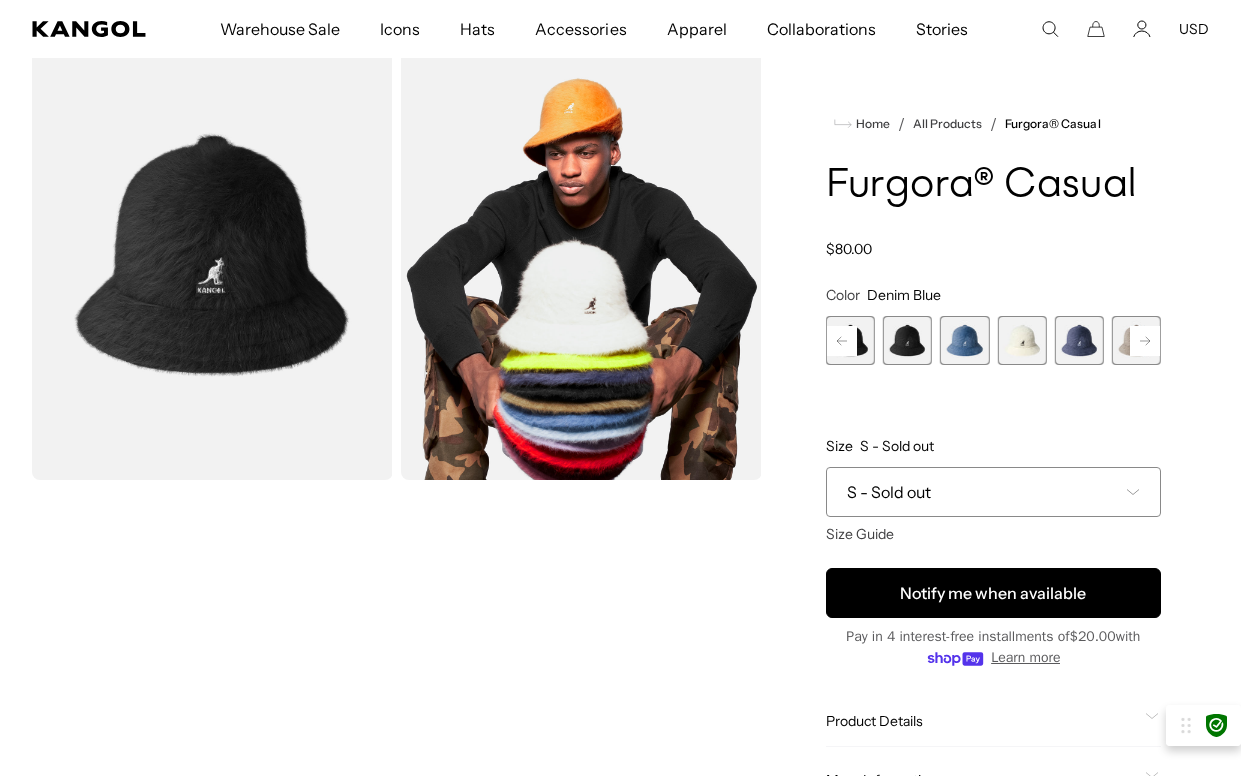 click on "Notify me when available" at bounding box center (993, 593) 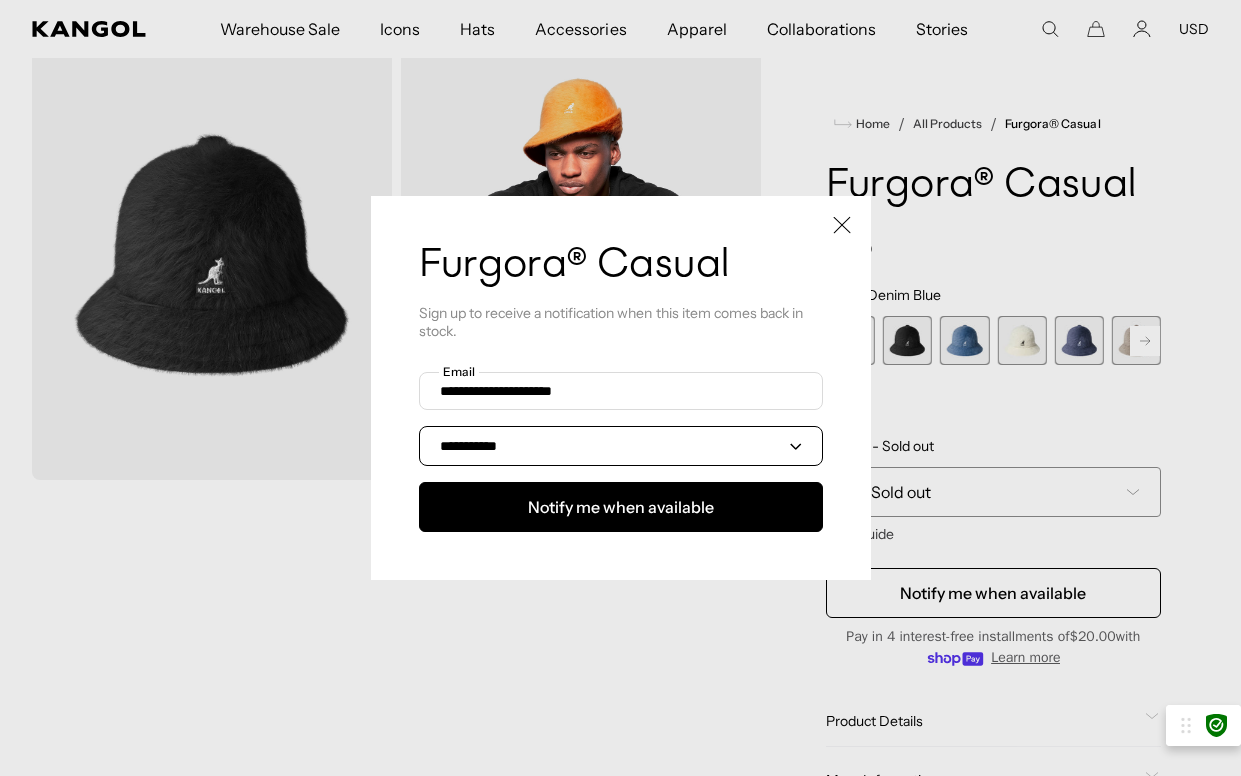 click on "**********" at bounding box center [621, 446] 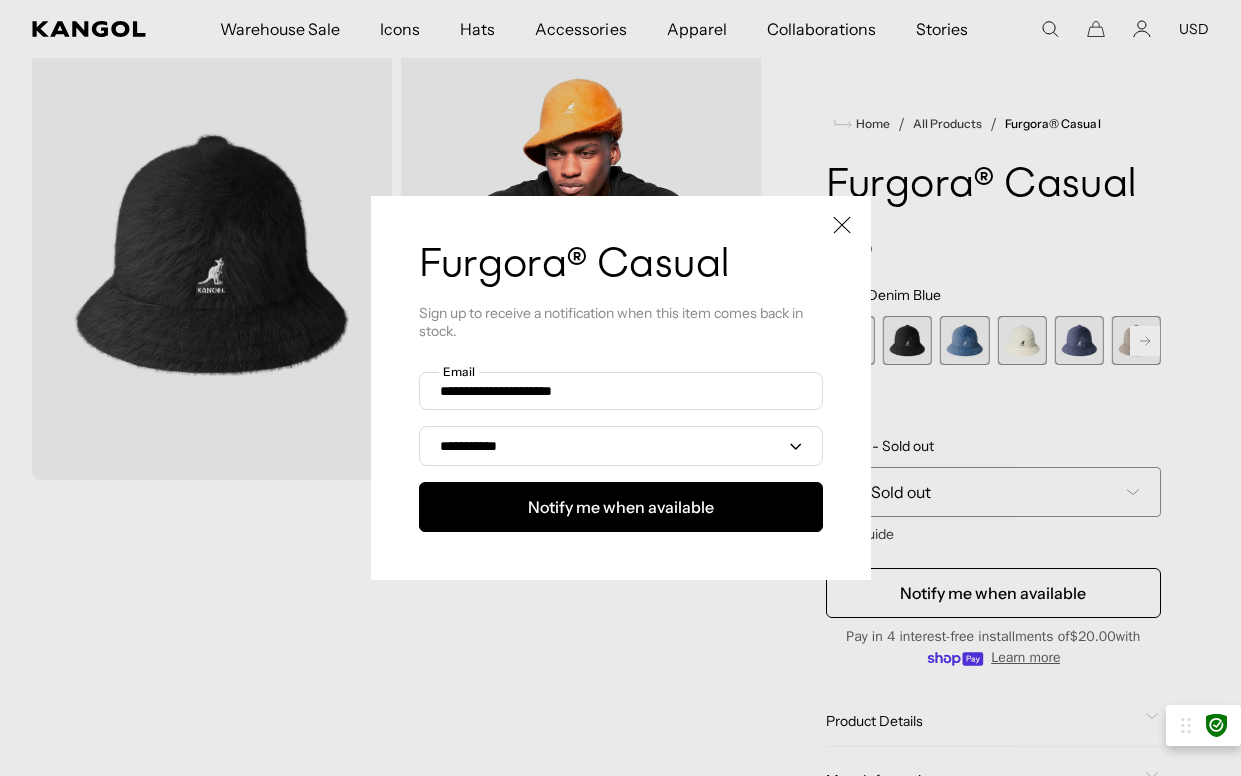 scroll, scrollTop: 0, scrollLeft: 0, axis: both 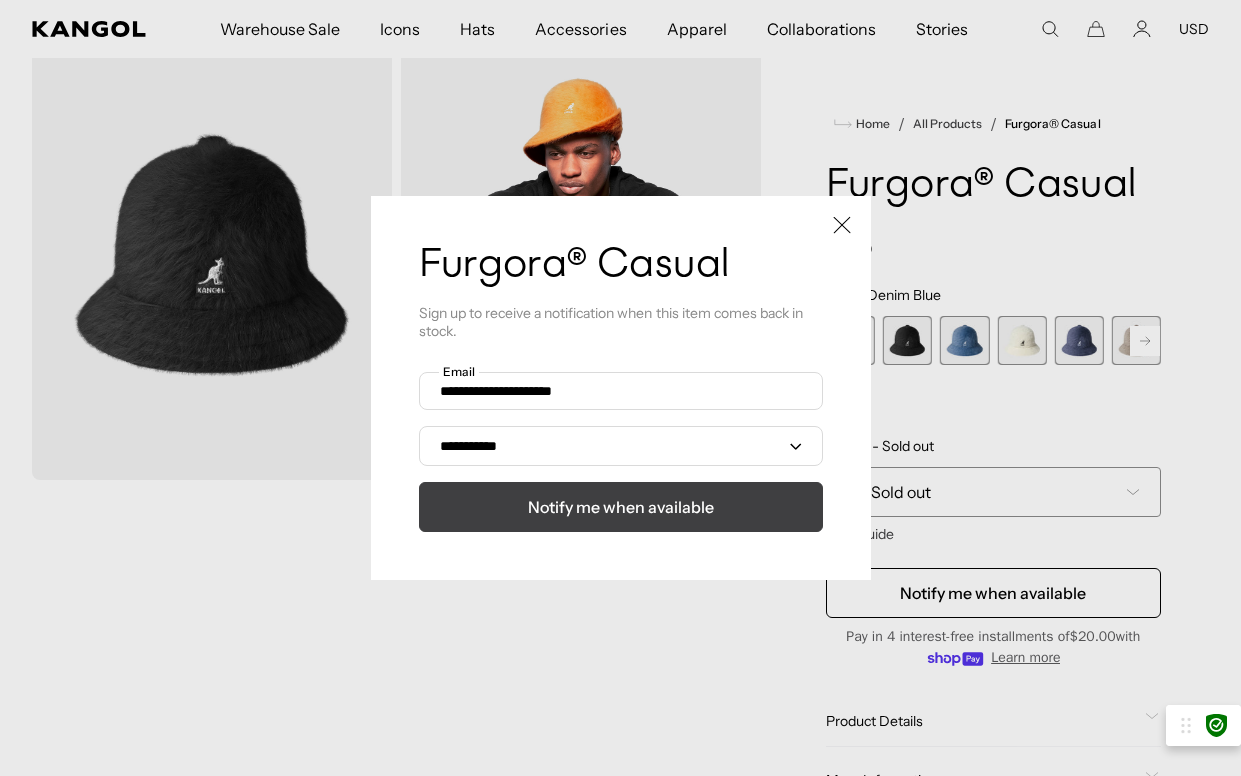 click on "Notify me when available" at bounding box center [621, 507] 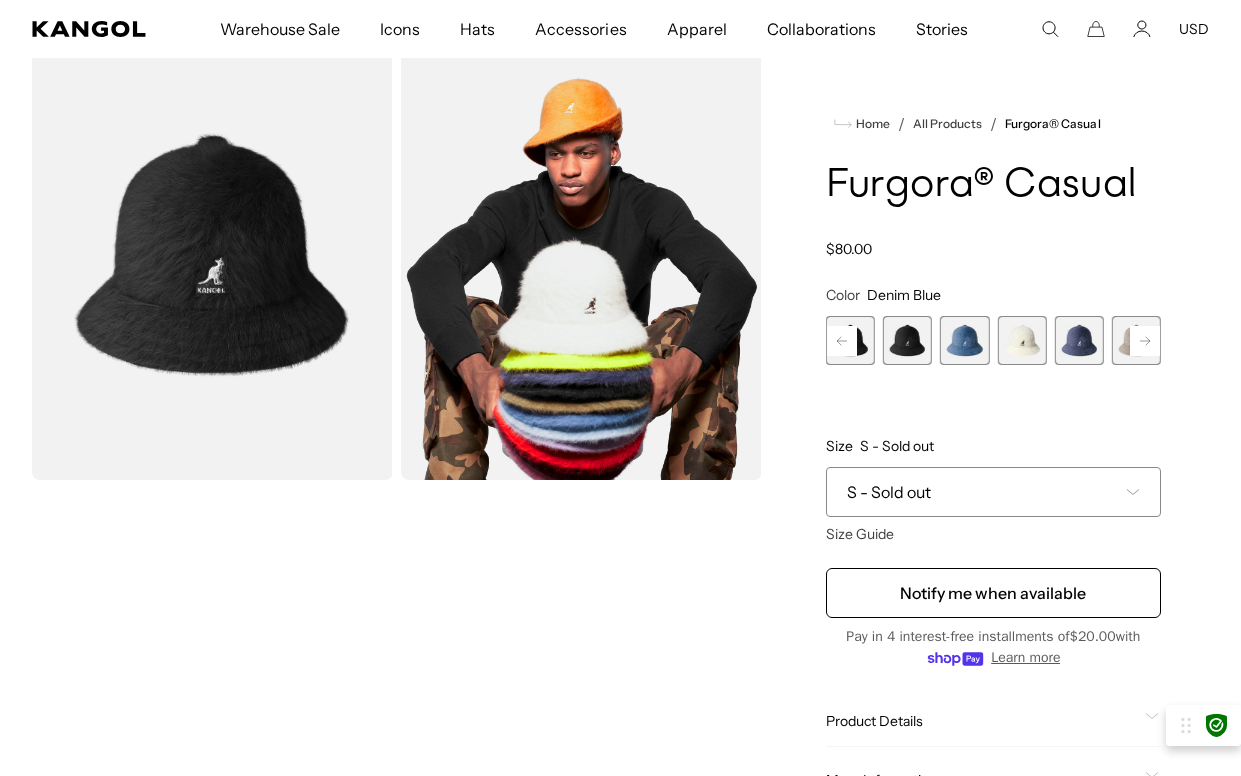 scroll, scrollTop: 0, scrollLeft: 412, axis: horizontal 